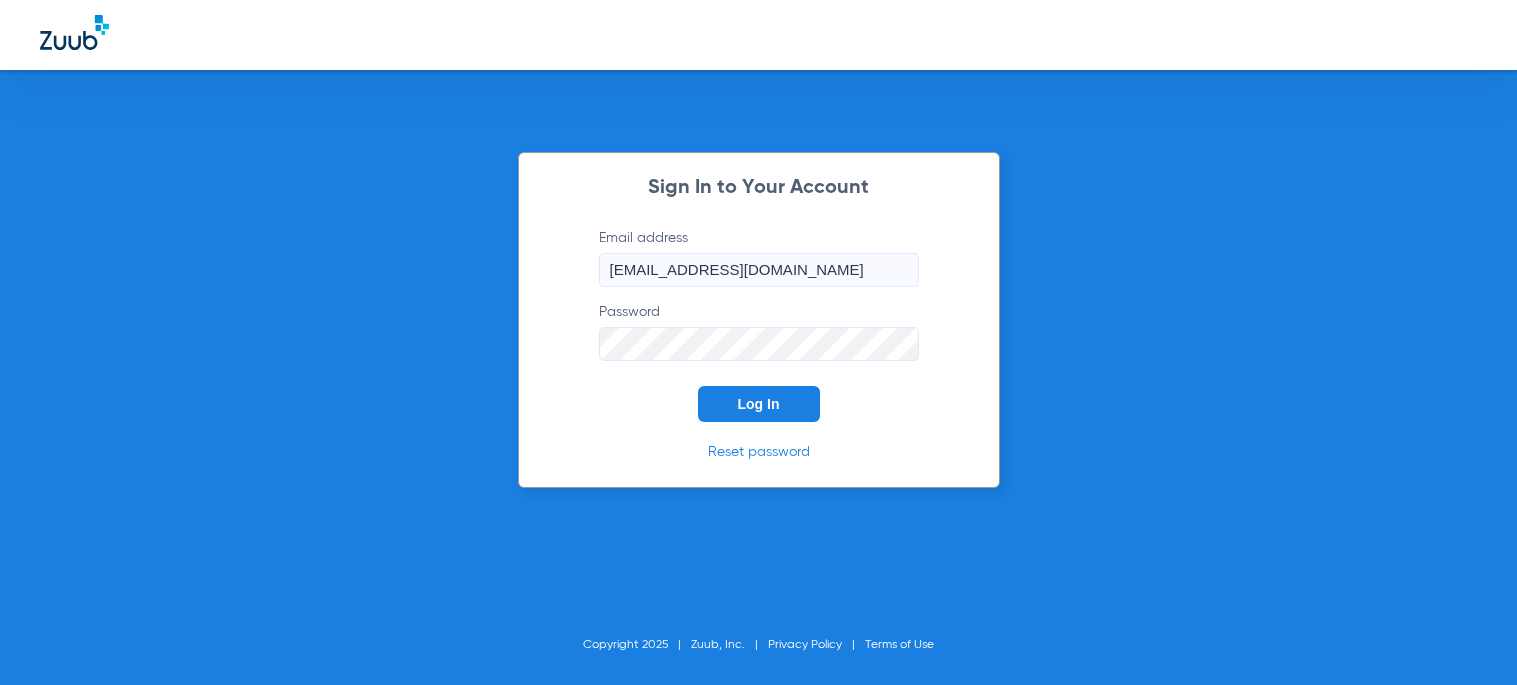 scroll, scrollTop: 0, scrollLeft: 0, axis: both 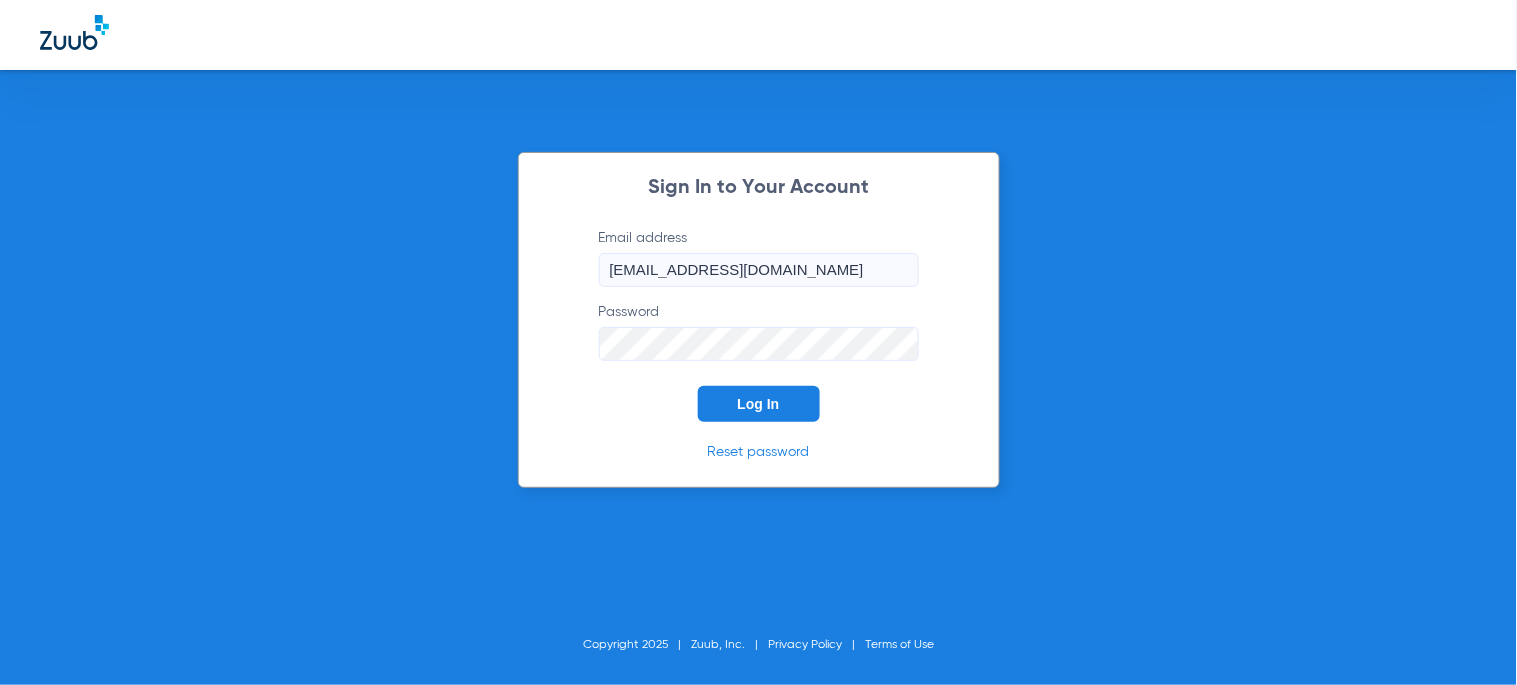 click on "Log In" 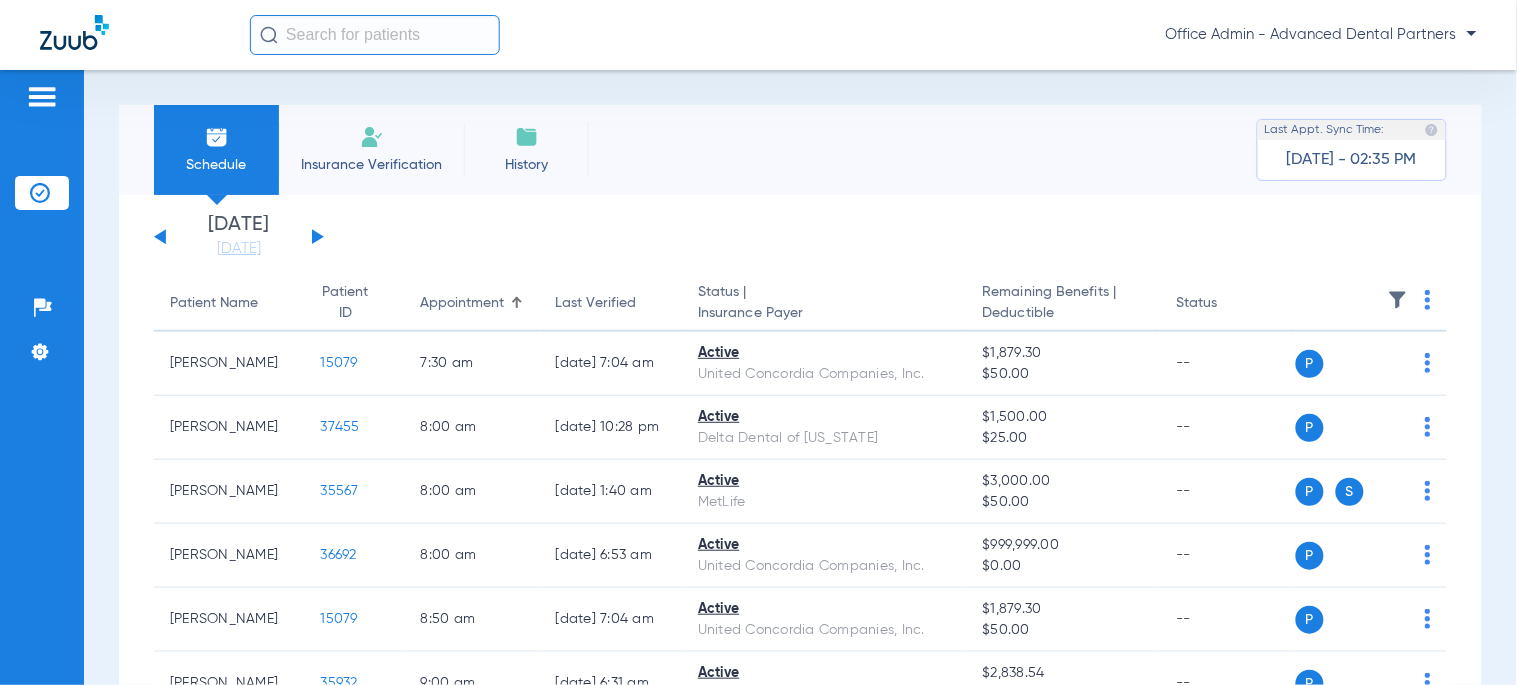 click 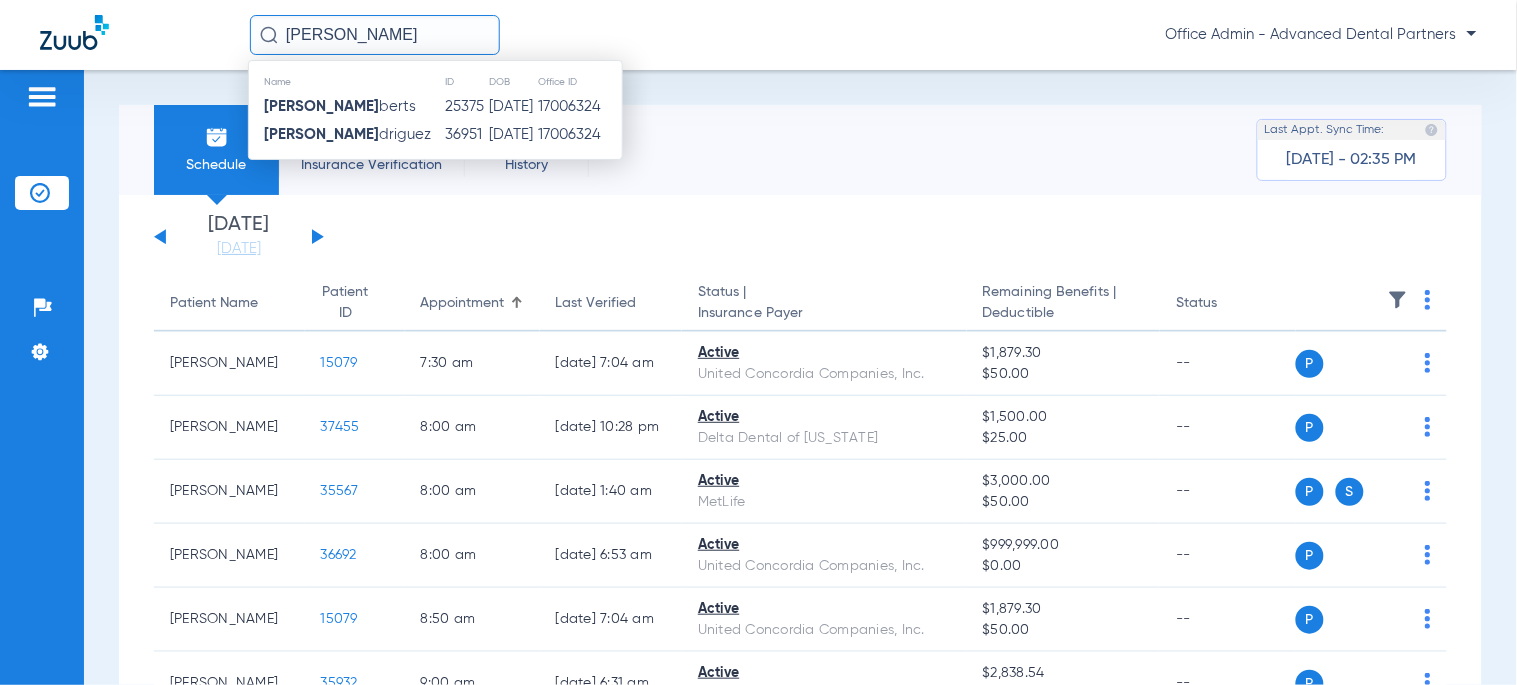 click on "[PERSON_NAME]" 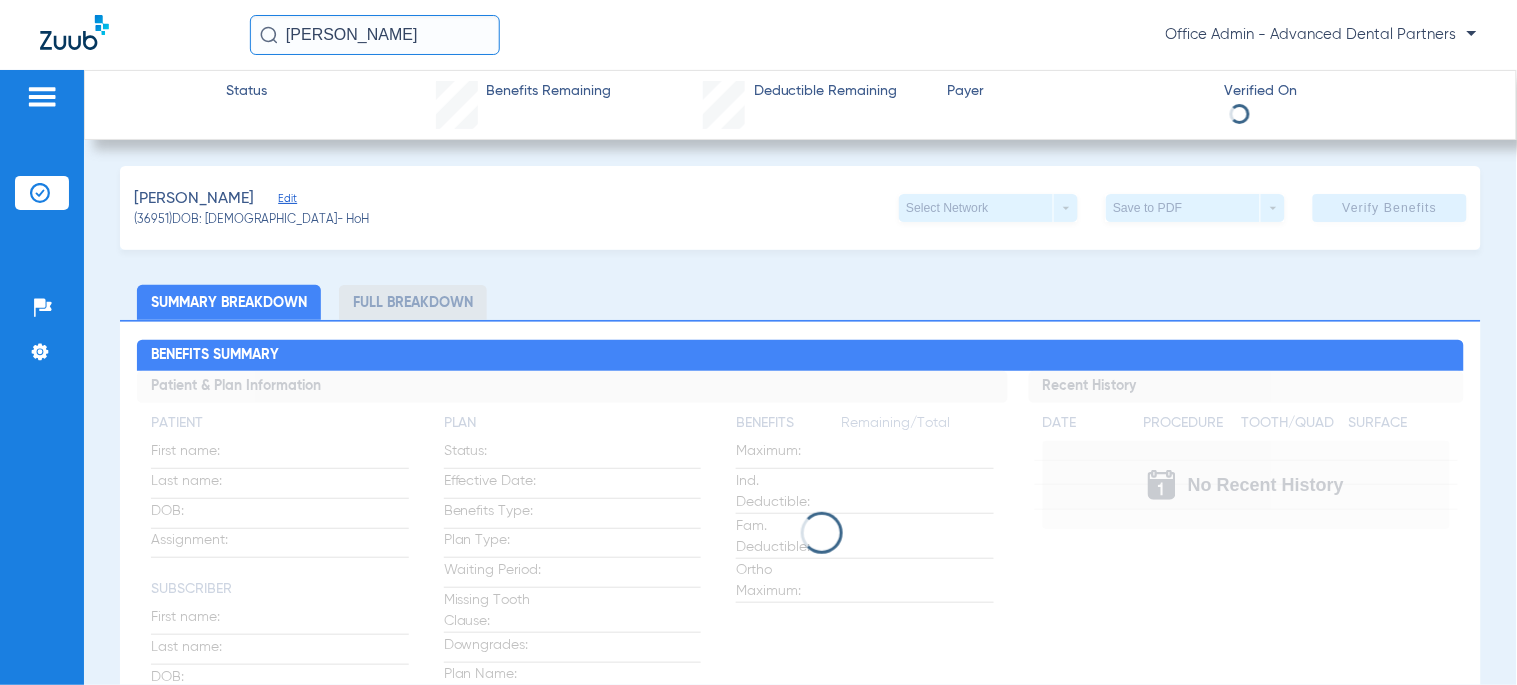 scroll, scrollTop: 0, scrollLeft: 0, axis: both 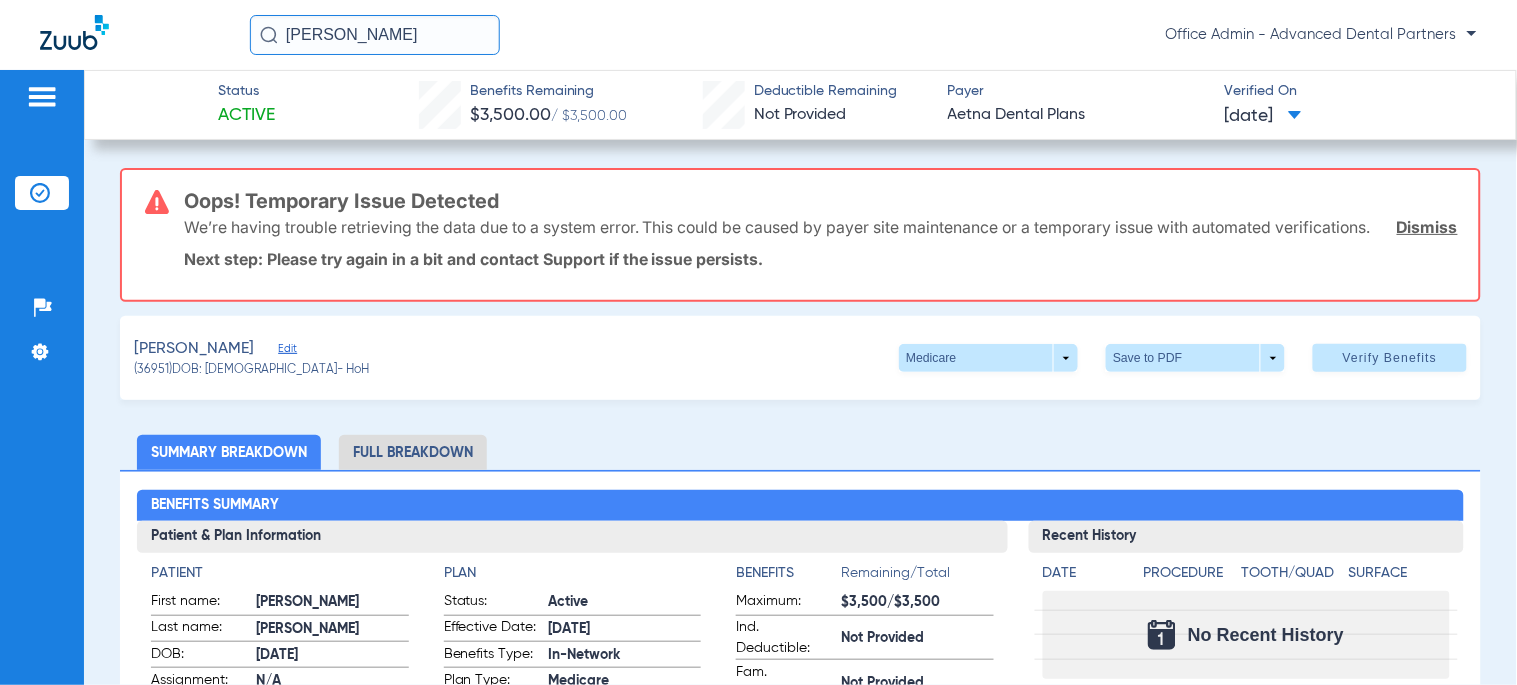 click on "Full Breakdown" 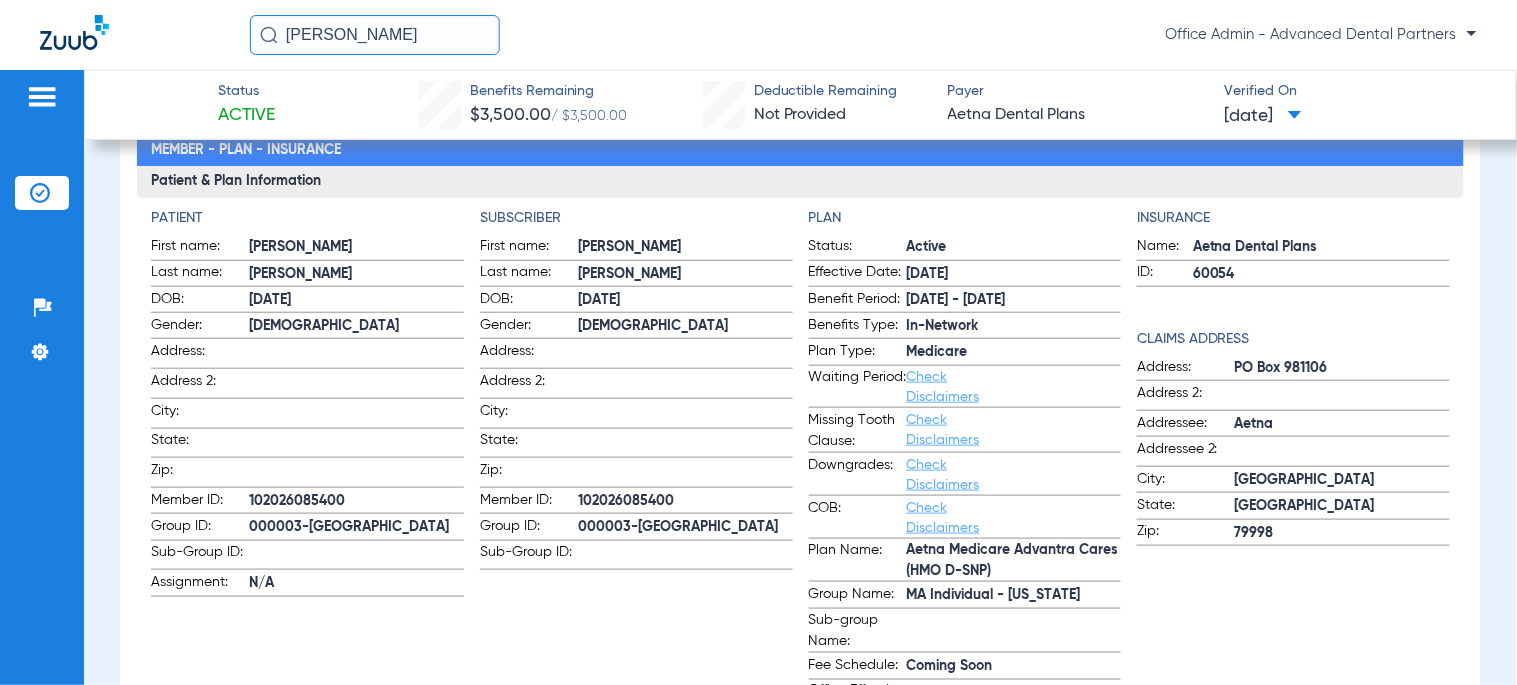 scroll, scrollTop: 333, scrollLeft: 0, axis: vertical 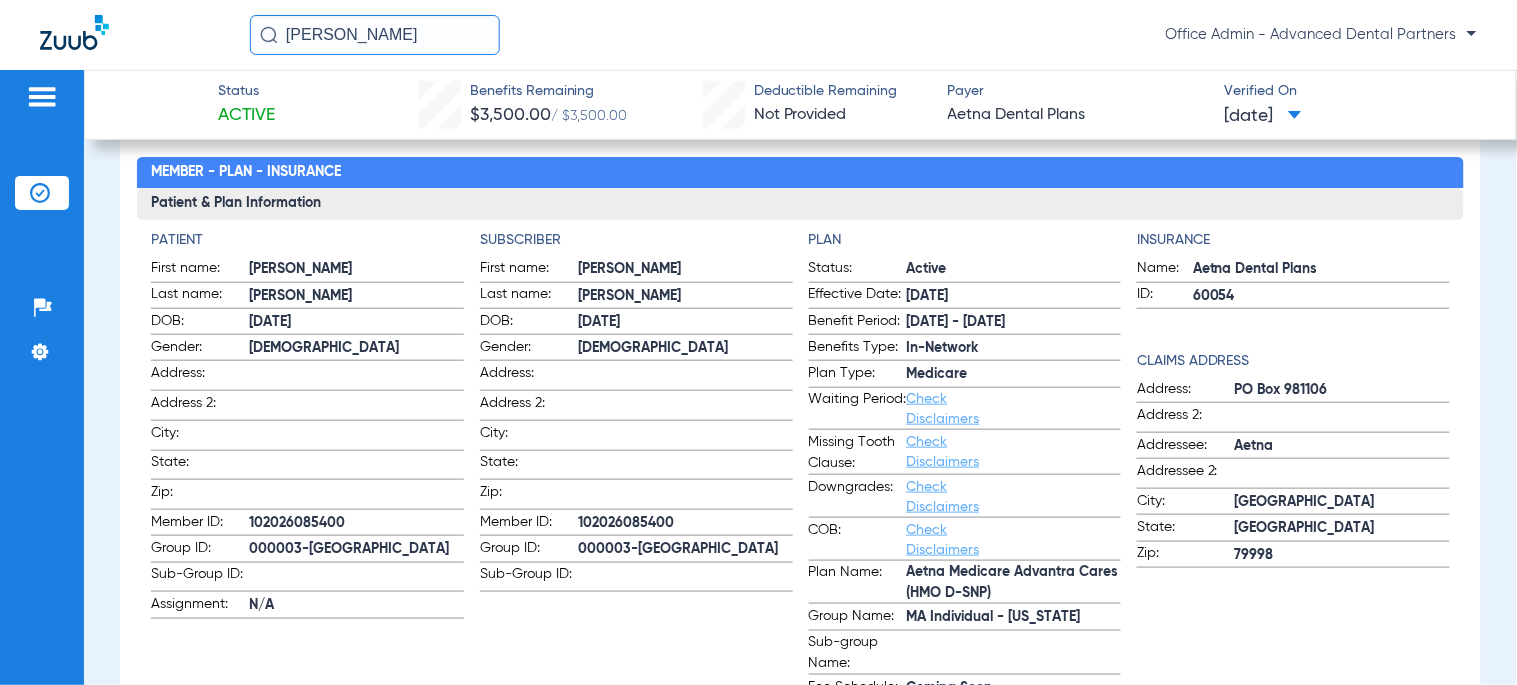 click on "[PERSON_NAME]" 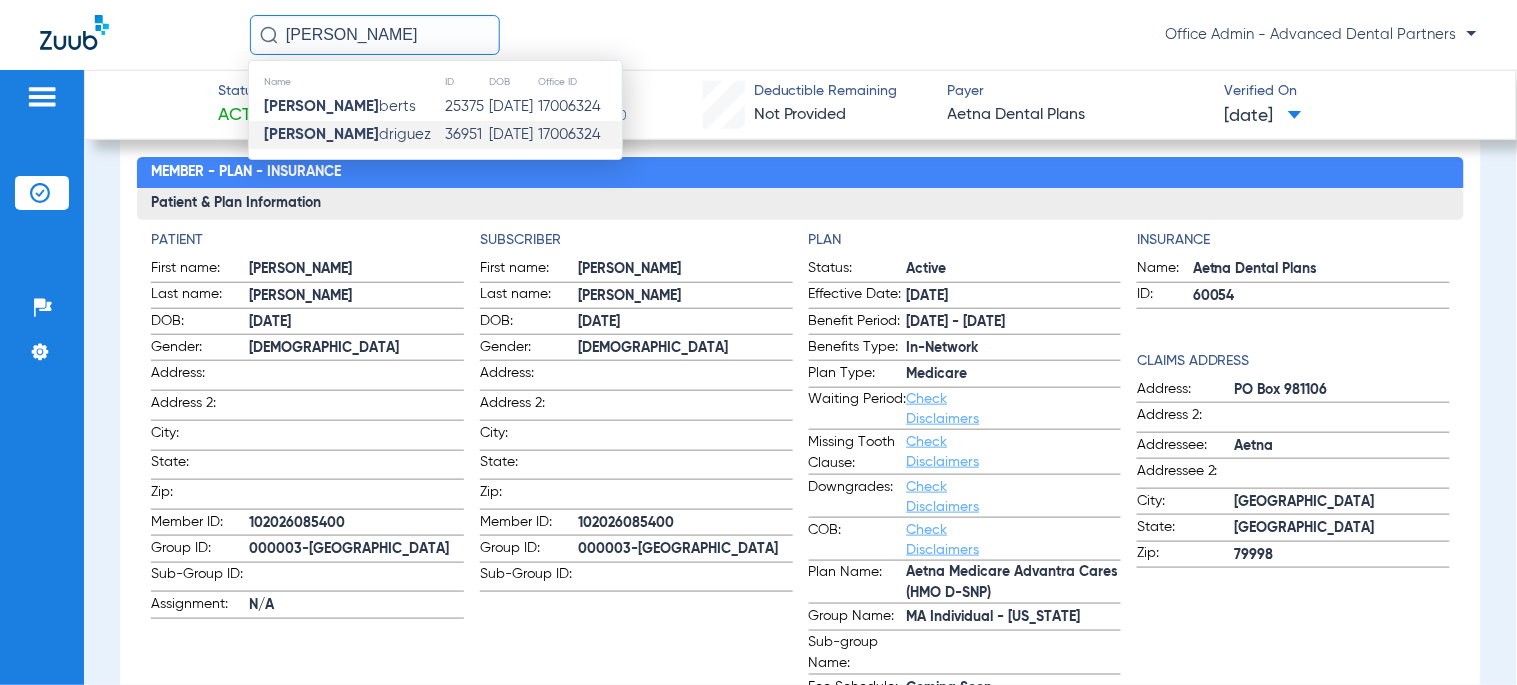 click on "[PERSON_NAME]" 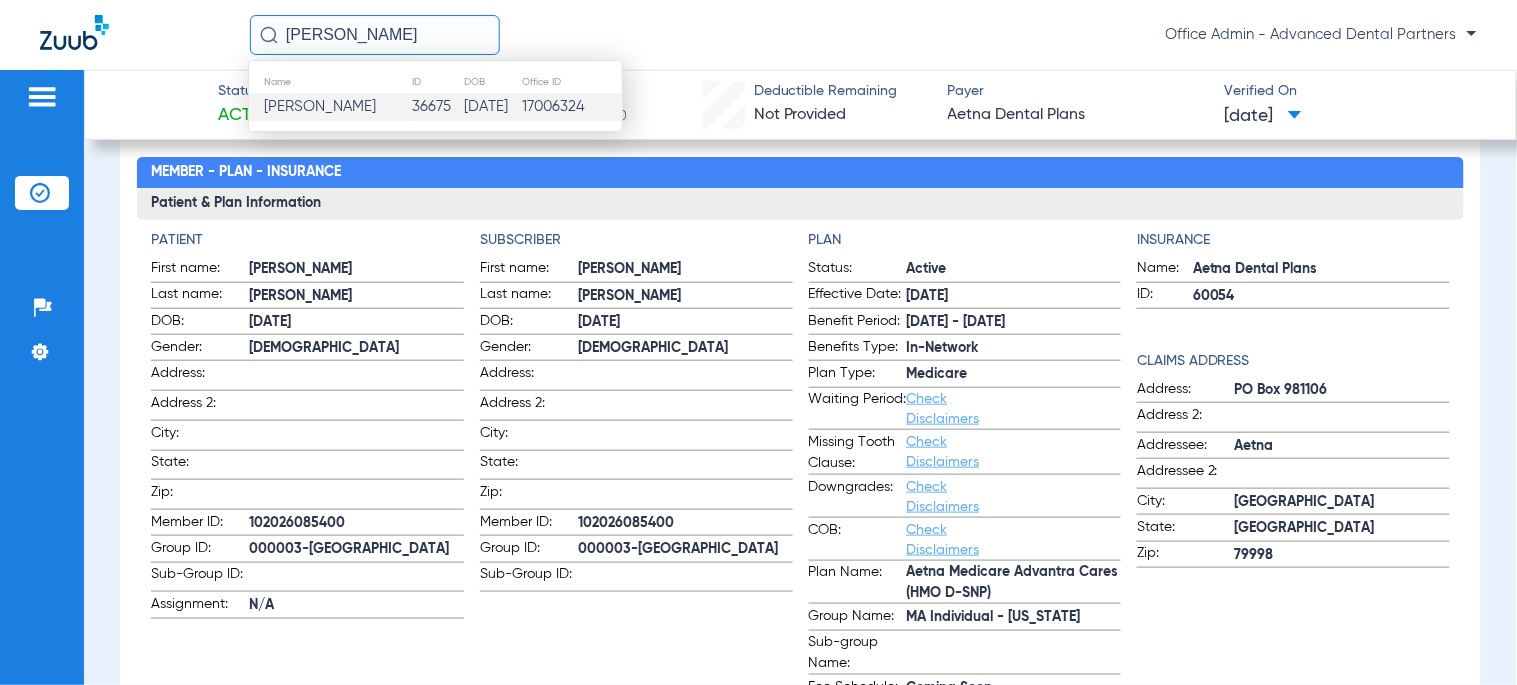 click on "36675" 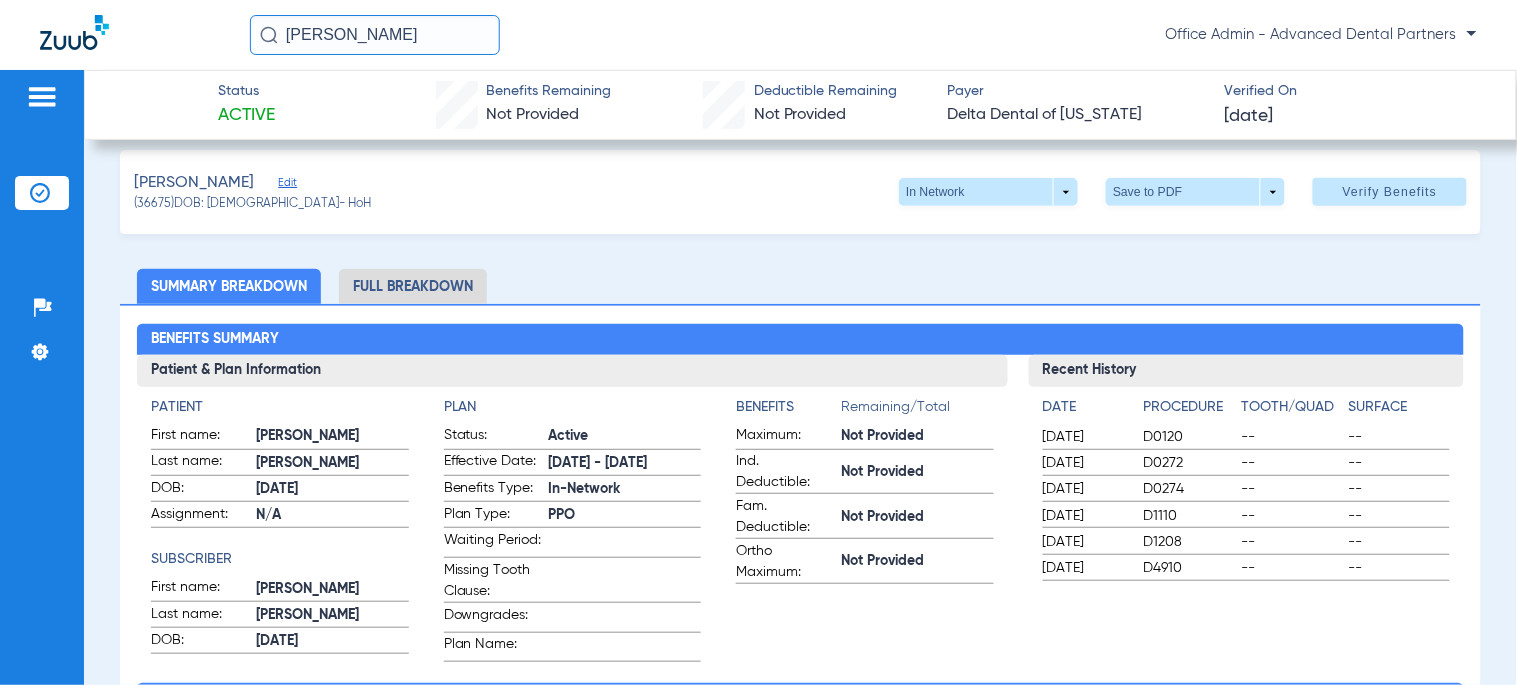 scroll, scrollTop: 313, scrollLeft: 0, axis: vertical 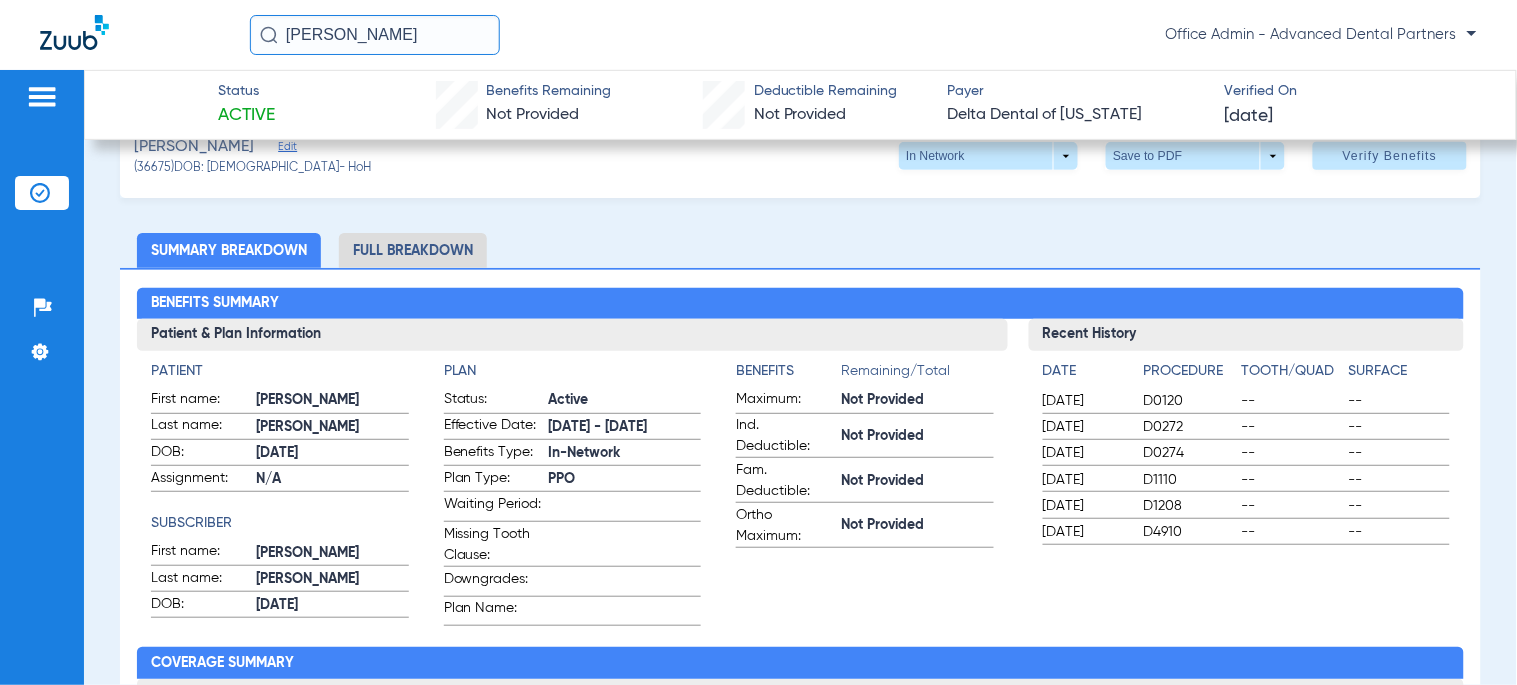 click on "Full Breakdown" 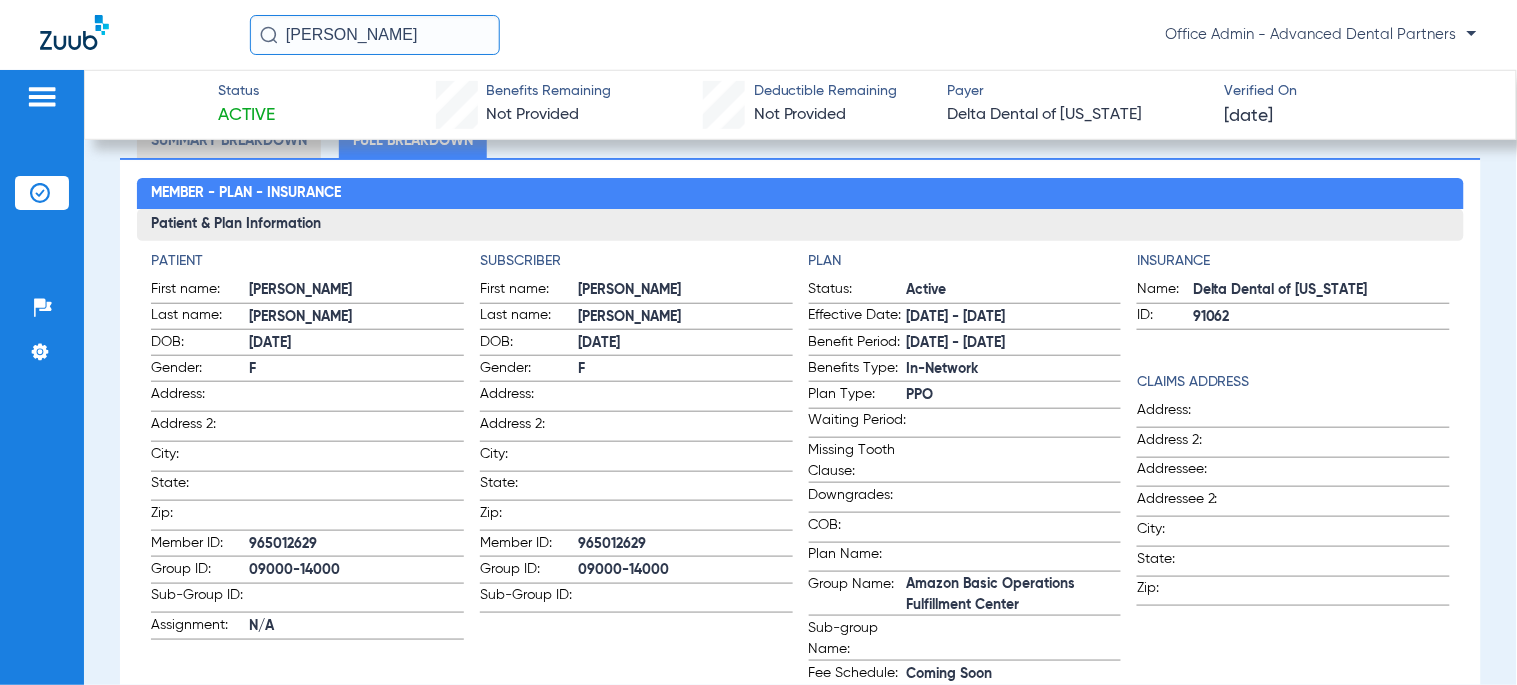 scroll, scrollTop: 201, scrollLeft: 0, axis: vertical 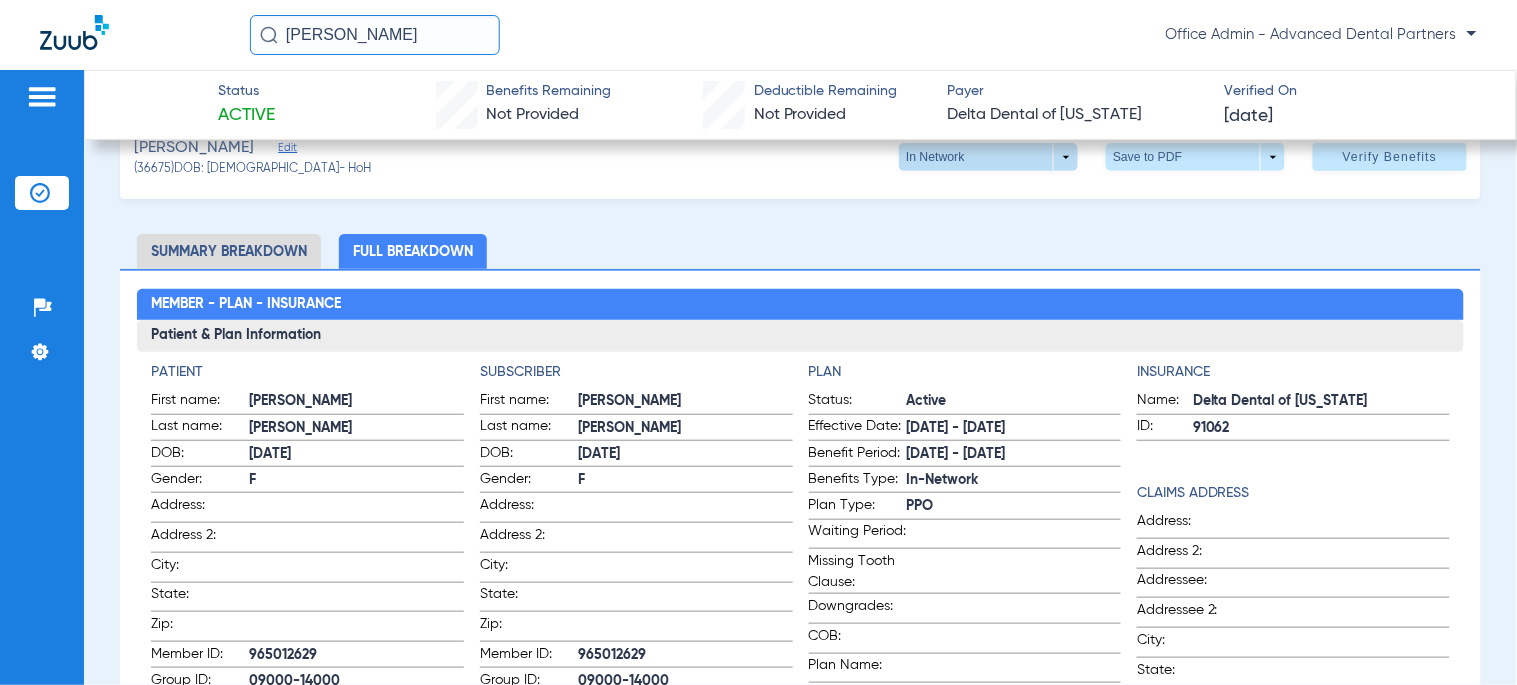 click 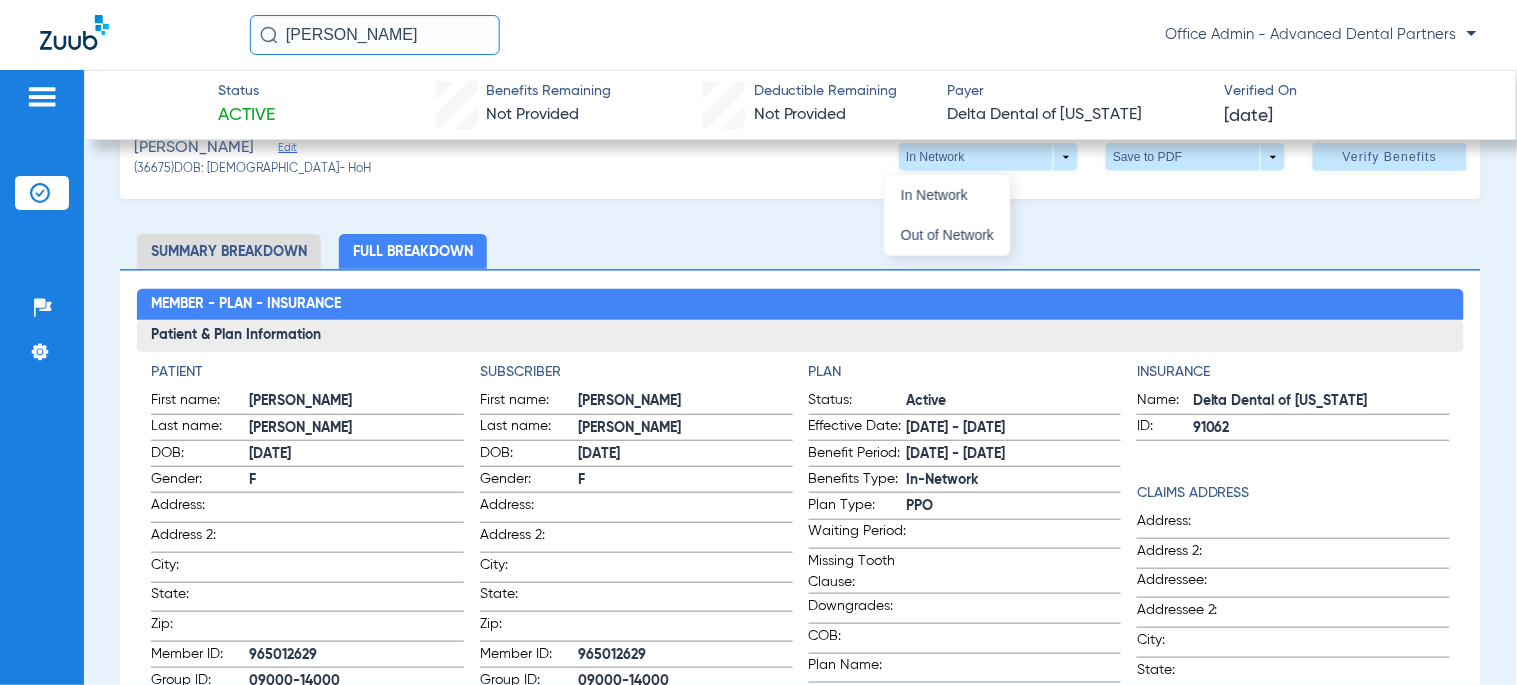 click at bounding box center [758, 342] 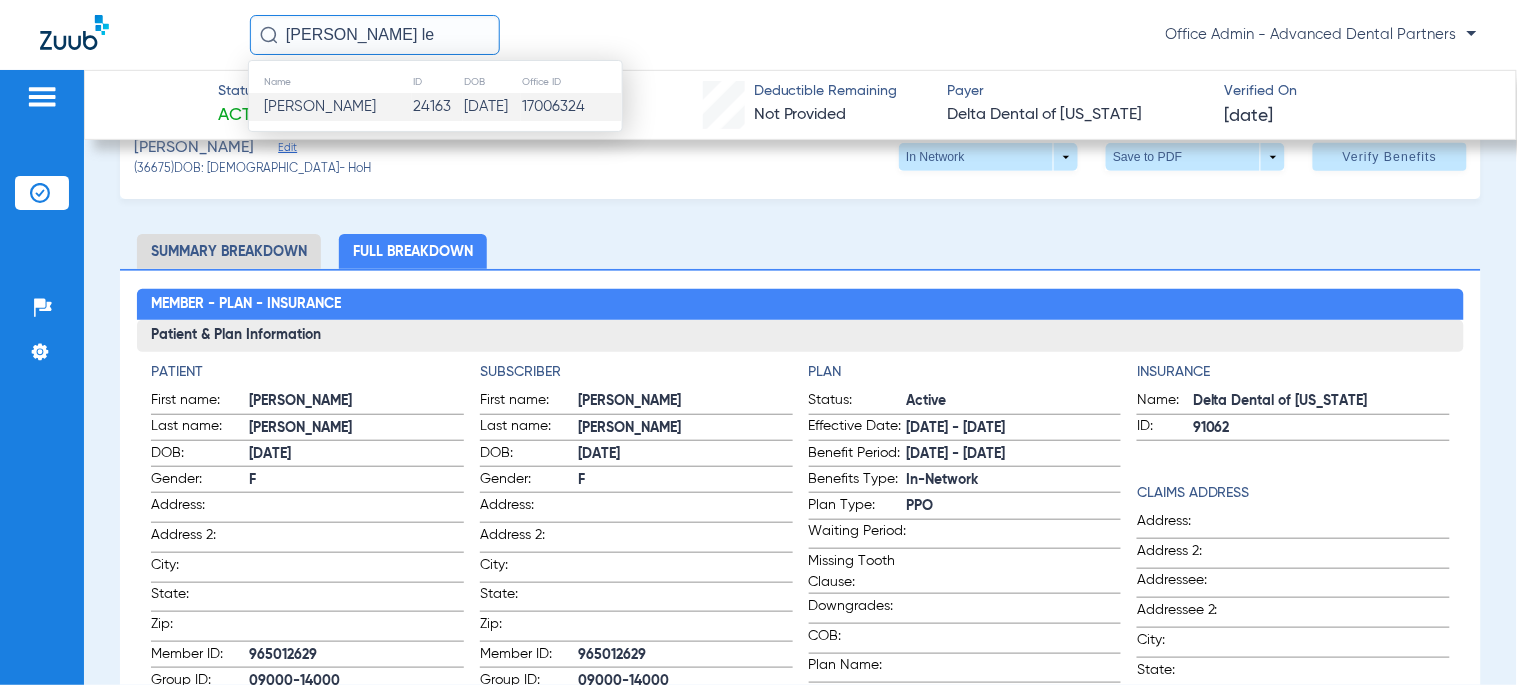 click on "[DATE]" 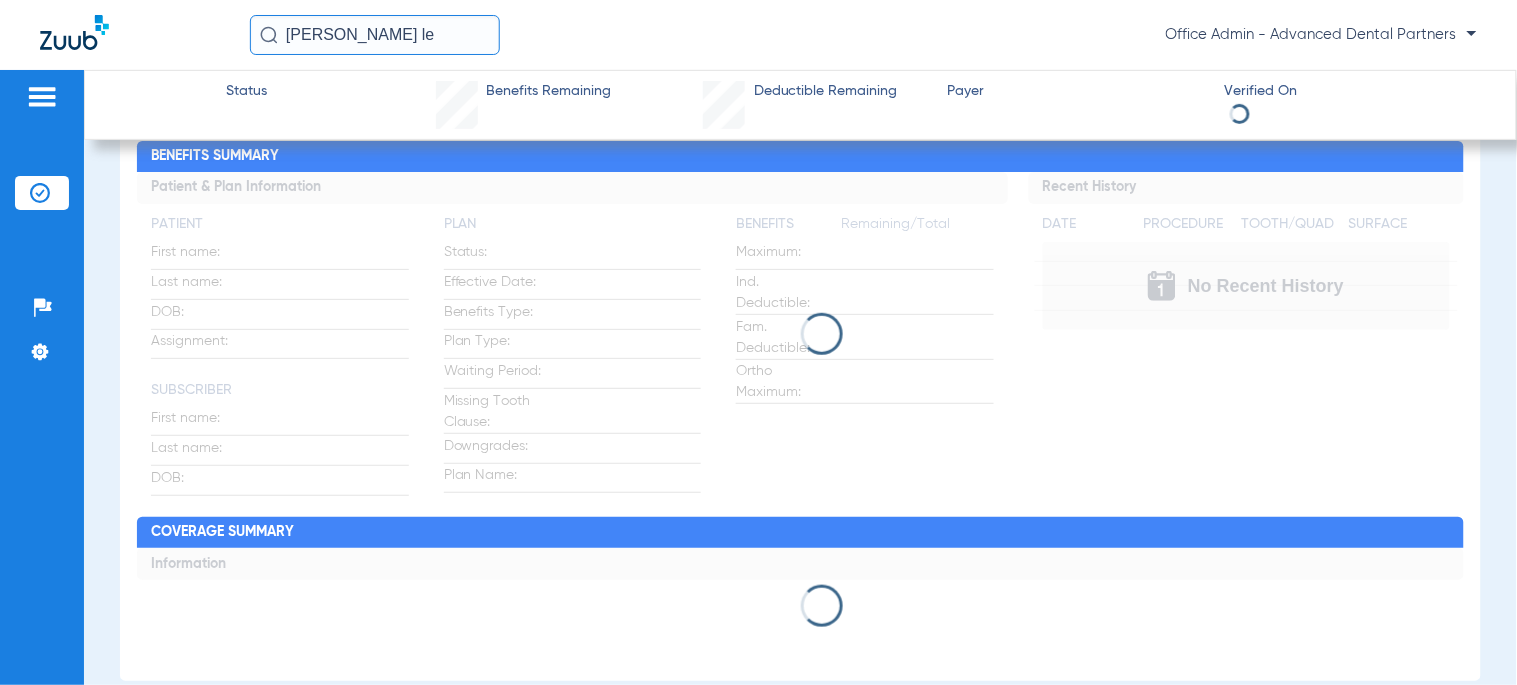 scroll, scrollTop: 54, scrollLeft: 0, axis: vertical 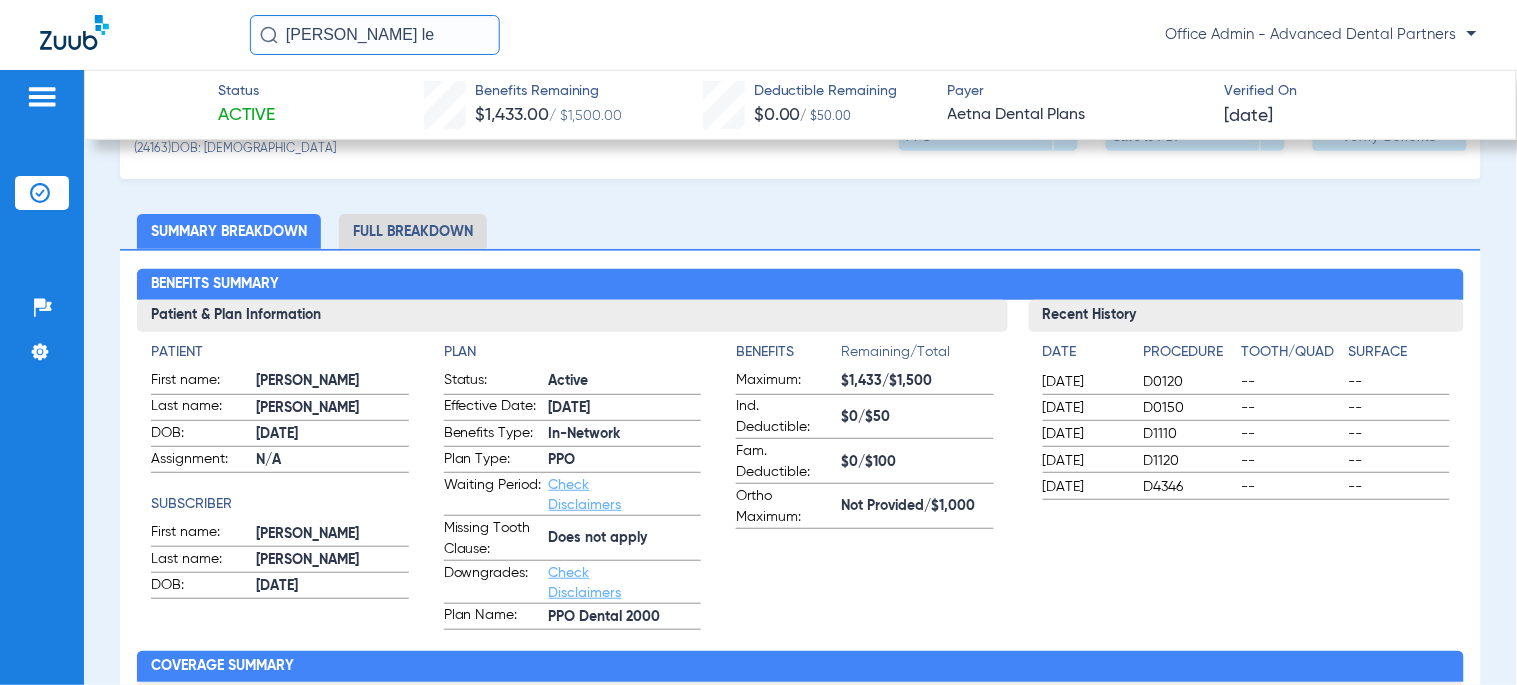 click on "Full Breakdown" 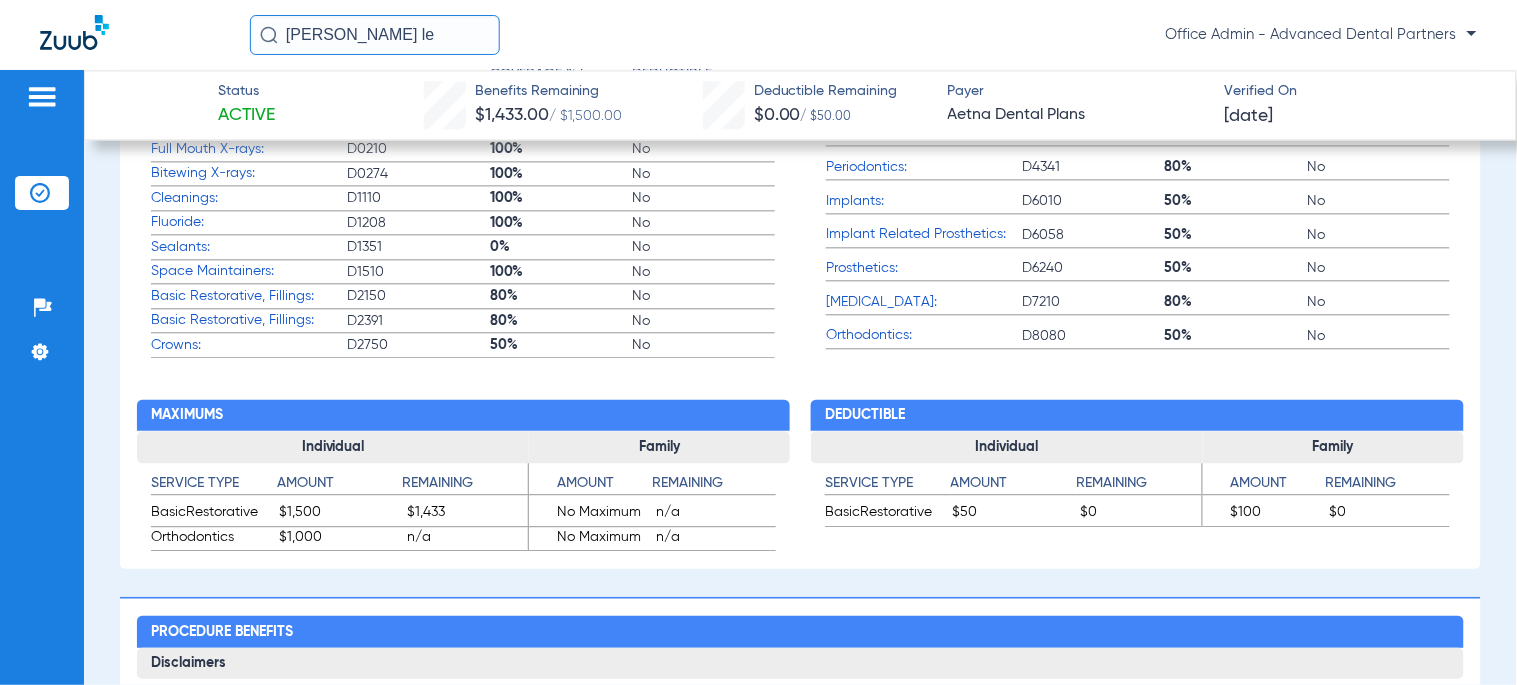 scroll, scrollTop: 554, scrollLeft: 0, axis: vertical 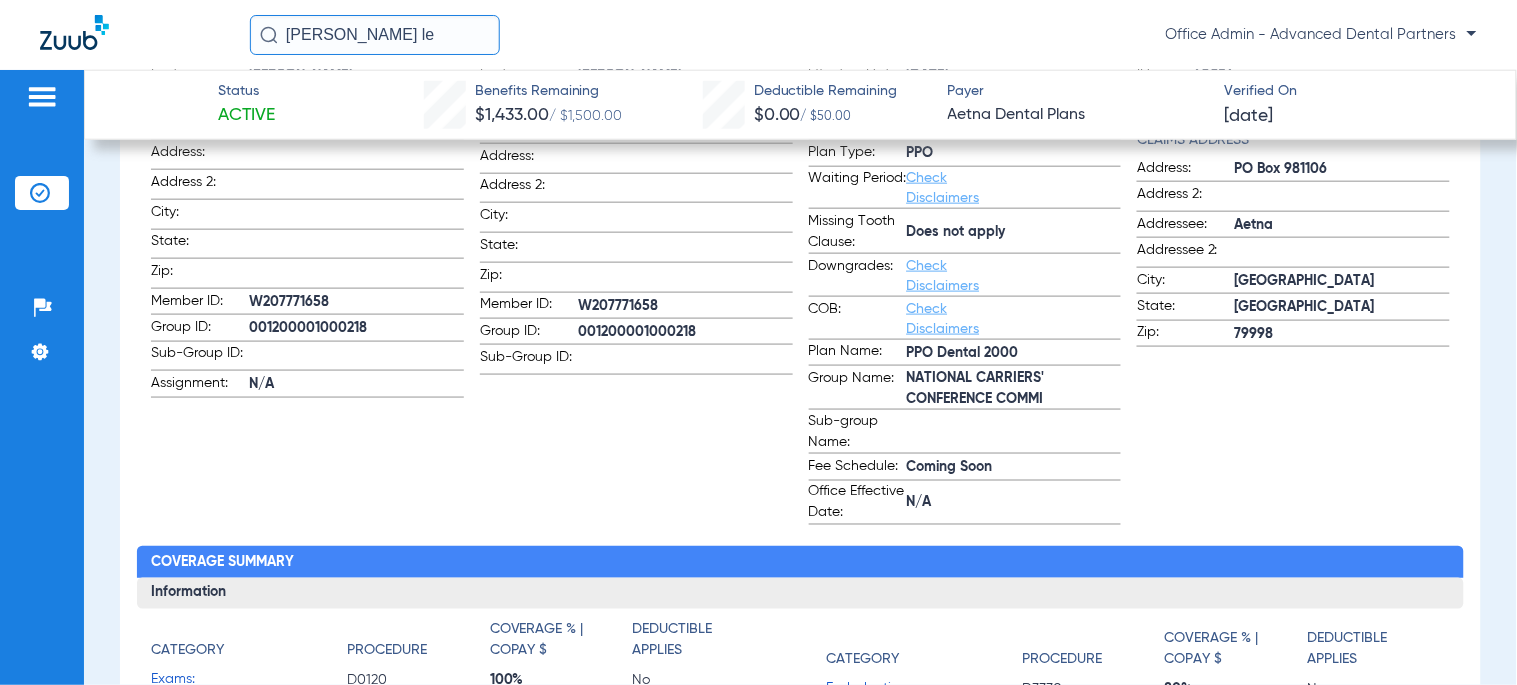 click on "[PERSON_NAME] le" 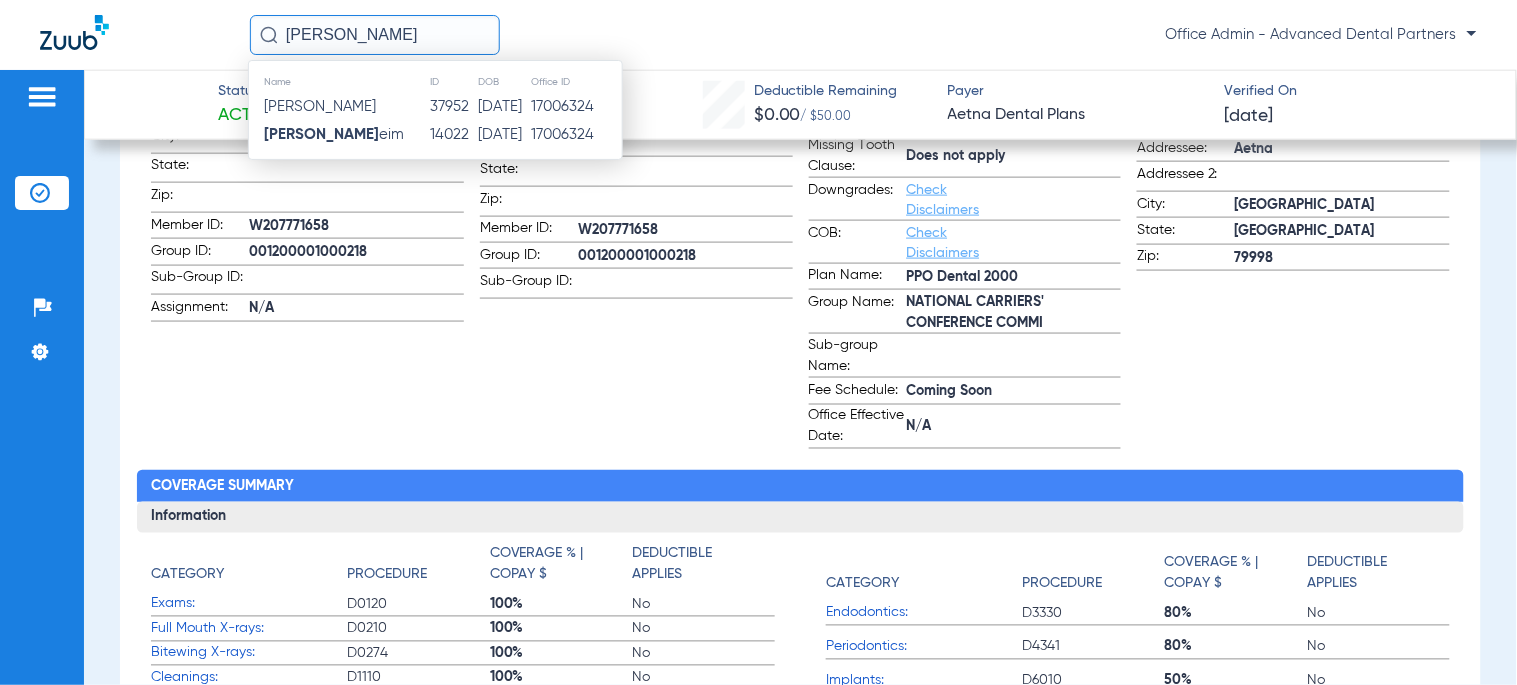 scroll, scrollTop: 665, scrollLeft: 0, axis: vertical 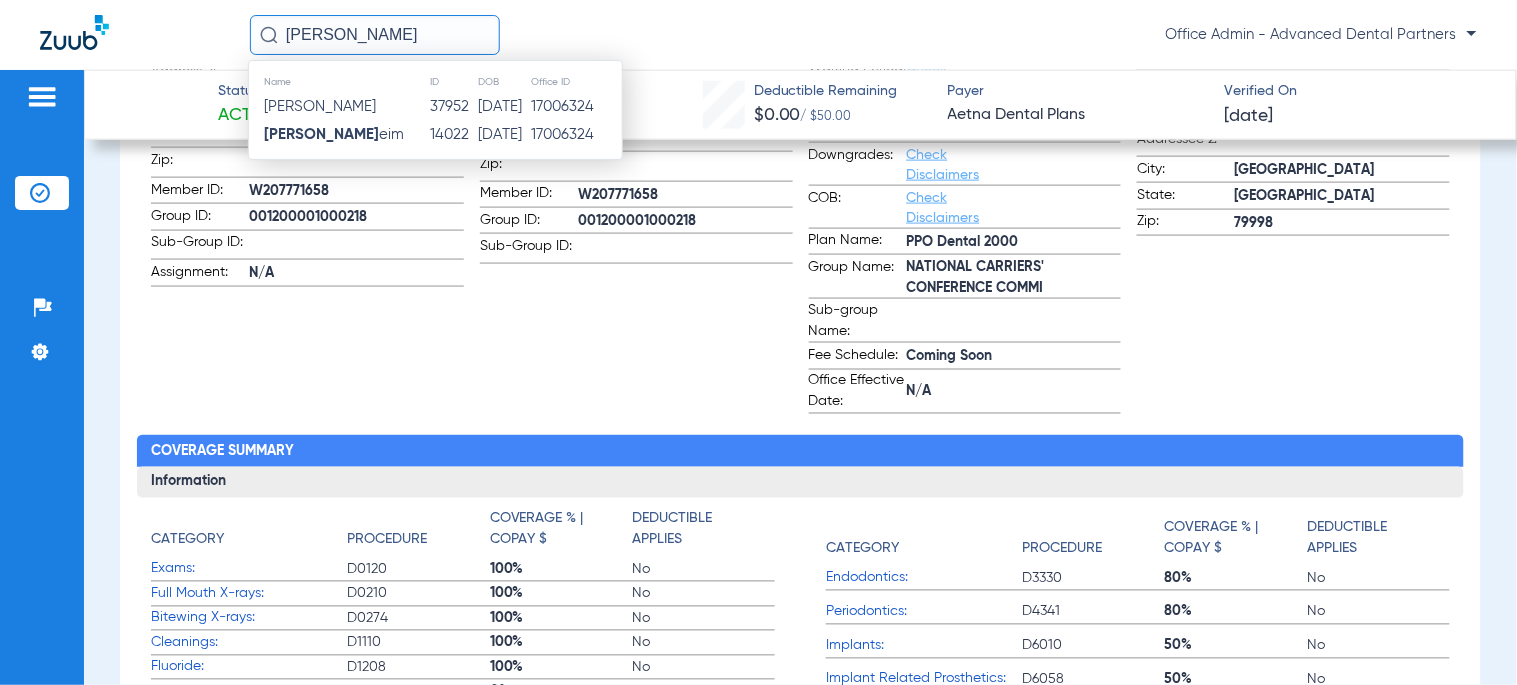 drag, startPoint x: 461, startPoint y: 100, endPoint x: 394, endPoint y: 136, distance: 76.05919 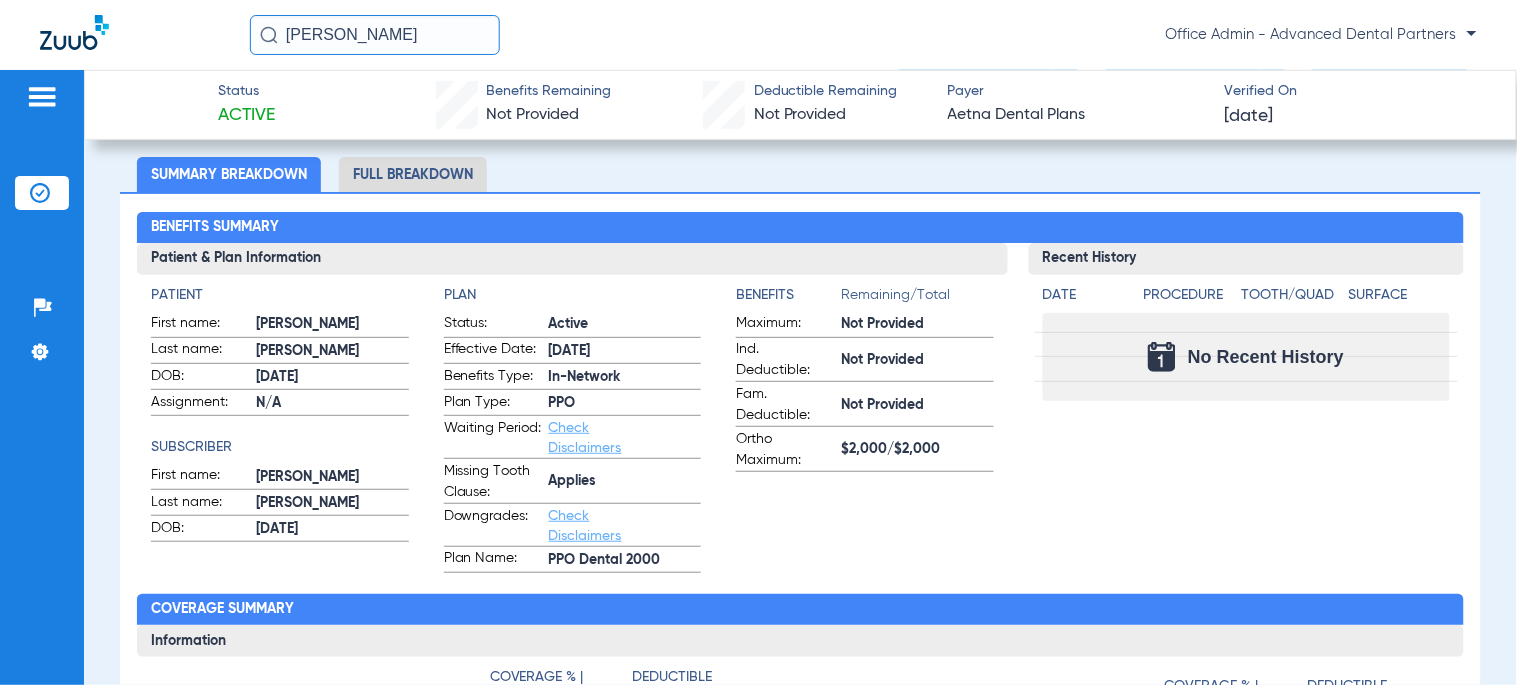 scroll, scrollTop: 0, scrollLeft: 0, axis: both 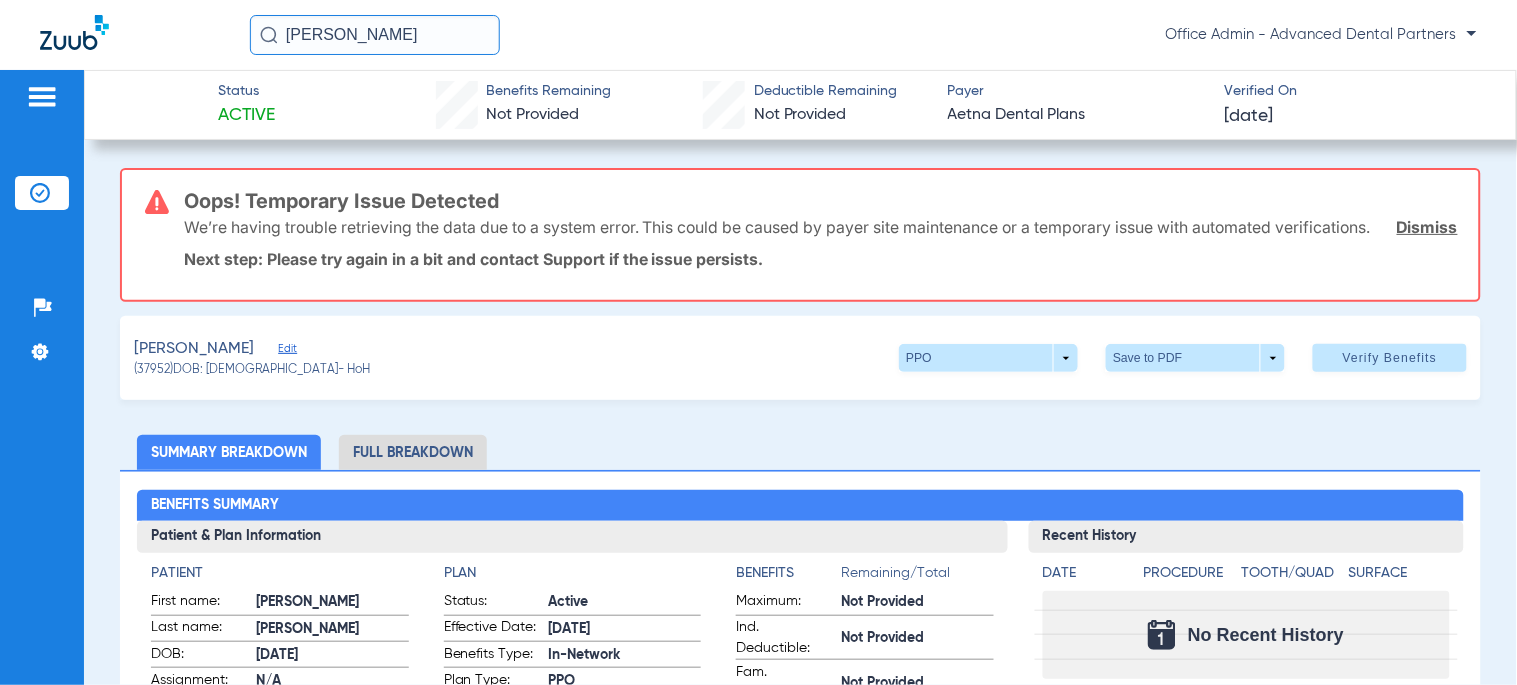 click on "Full Breakdown" 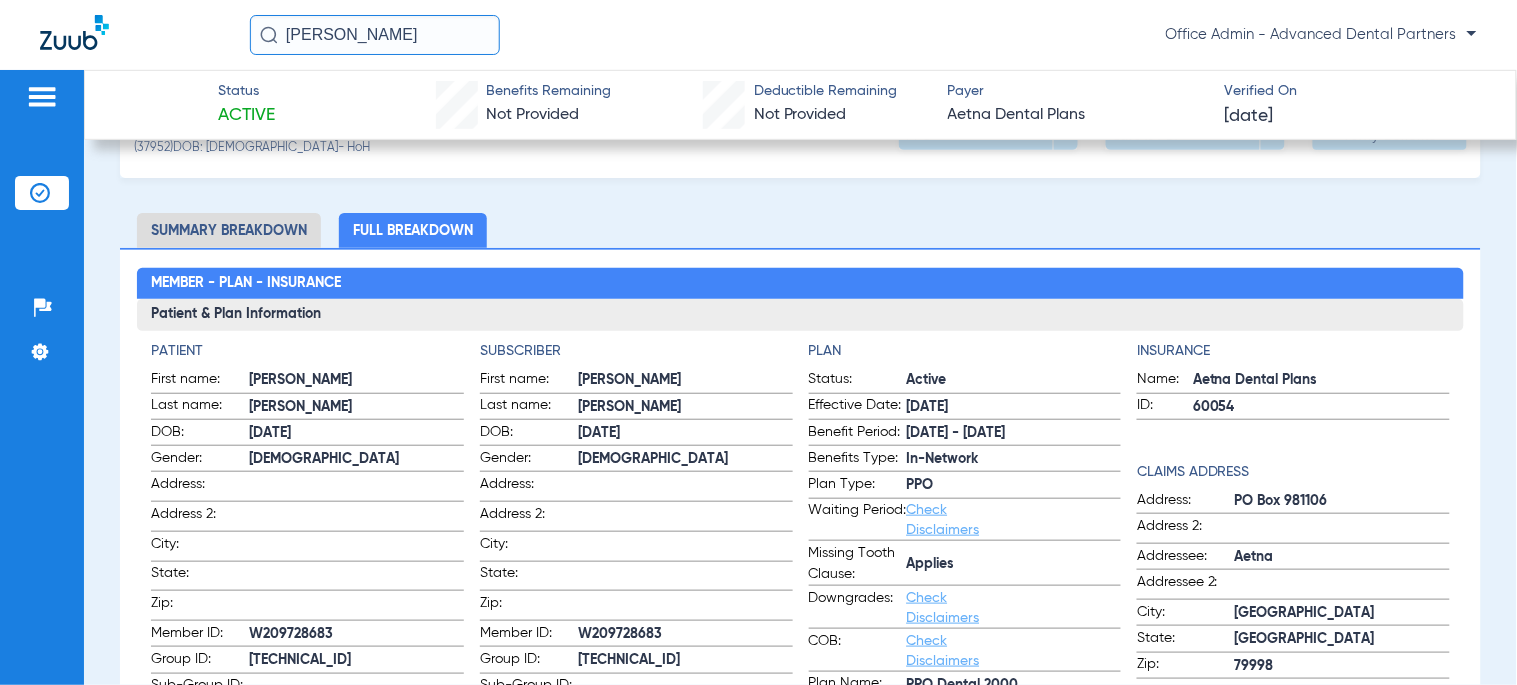 scroll, scrollTop: 387, scrollLeft: 0, axis: vertical 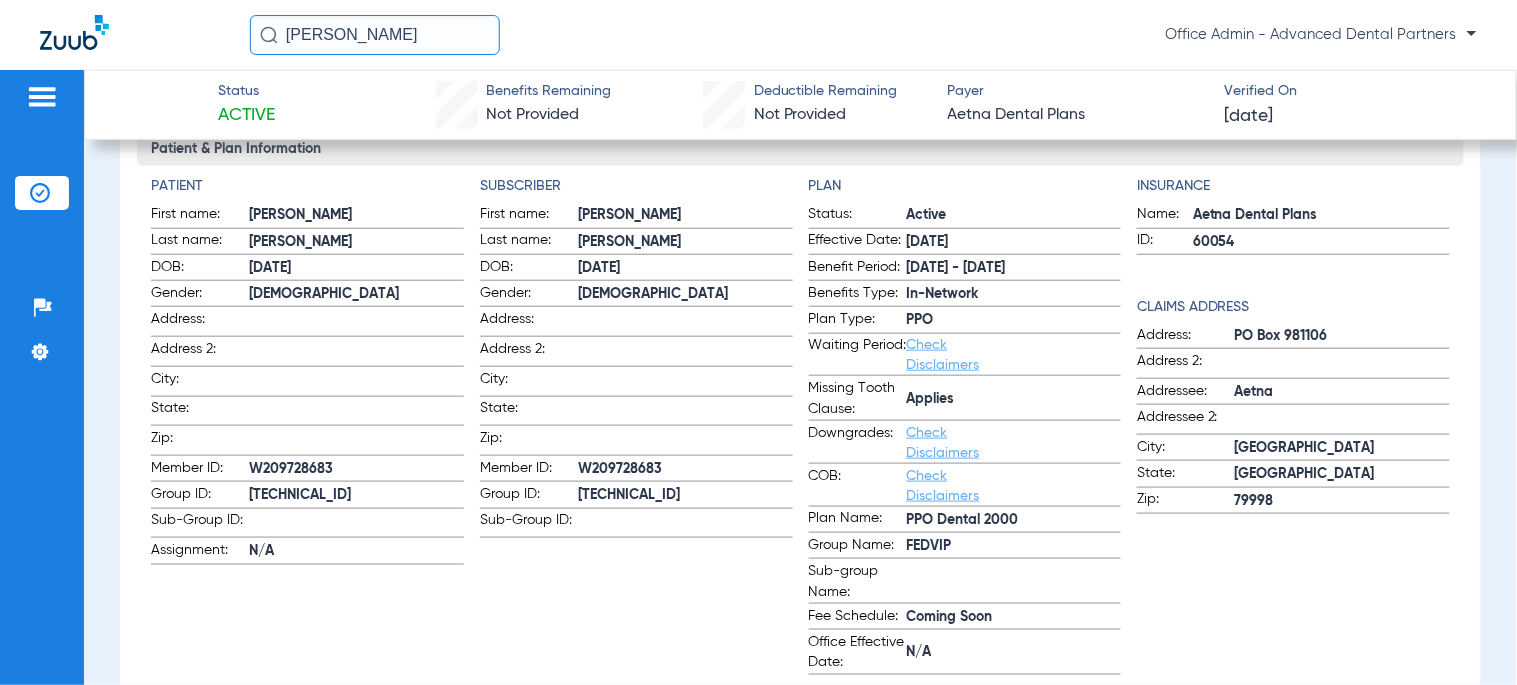 click on "[TECHNICAL_ID]" 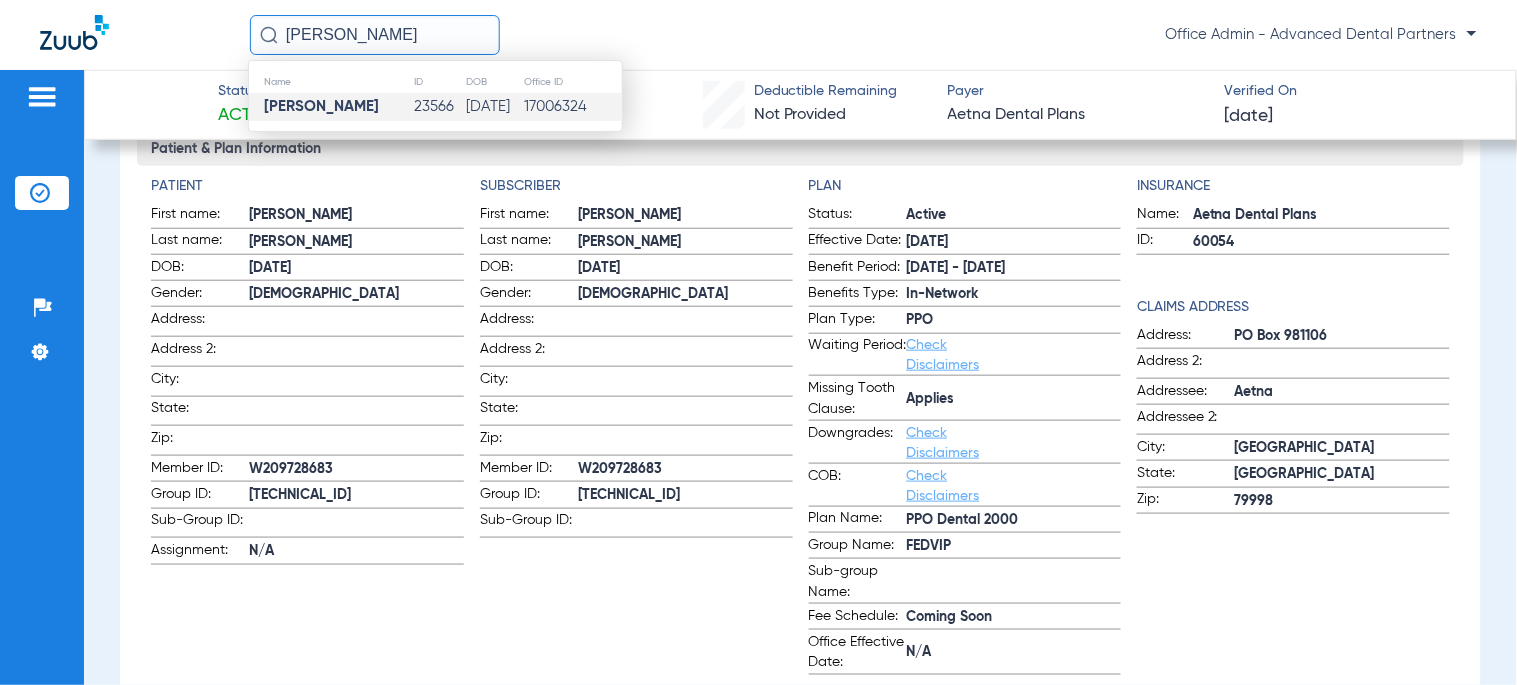 click on "23566" 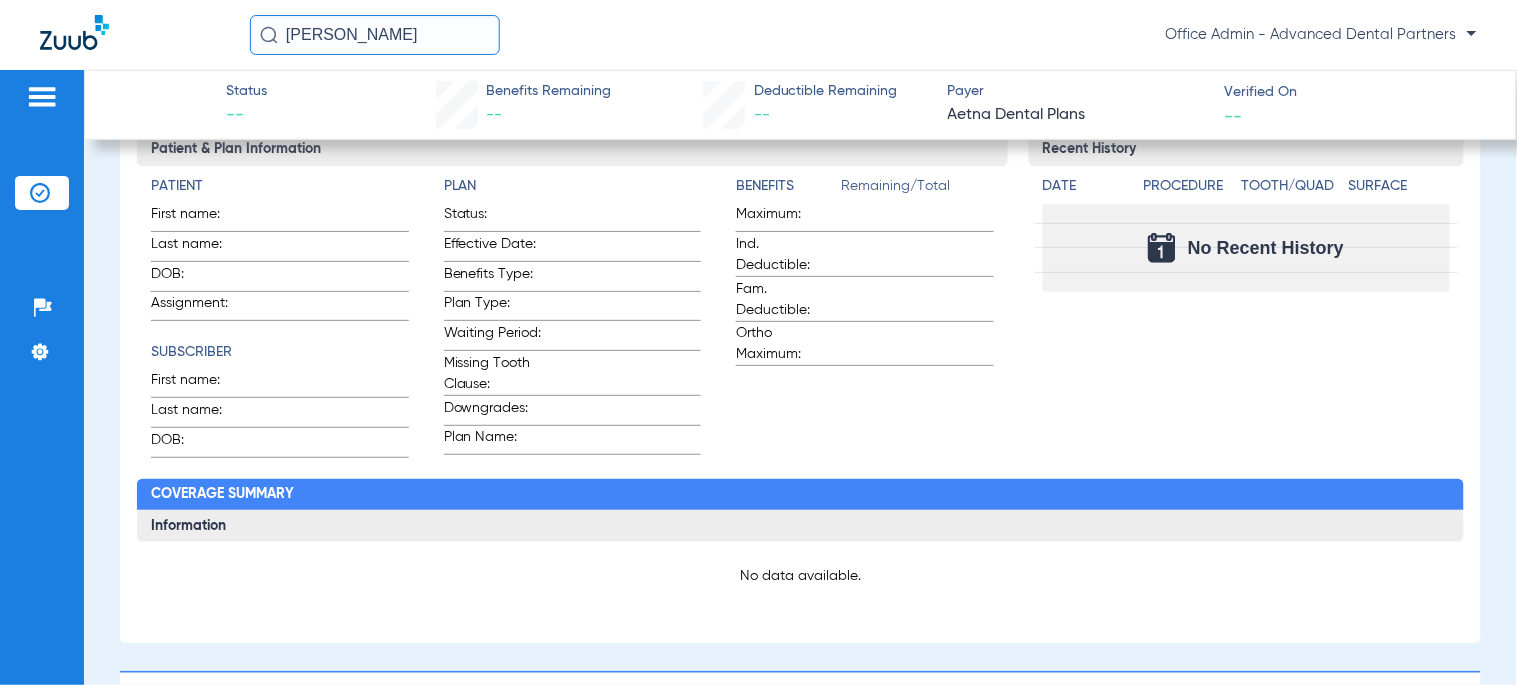 scroll, scrollTop: 54, scrollLeft: 0, axis: vertical 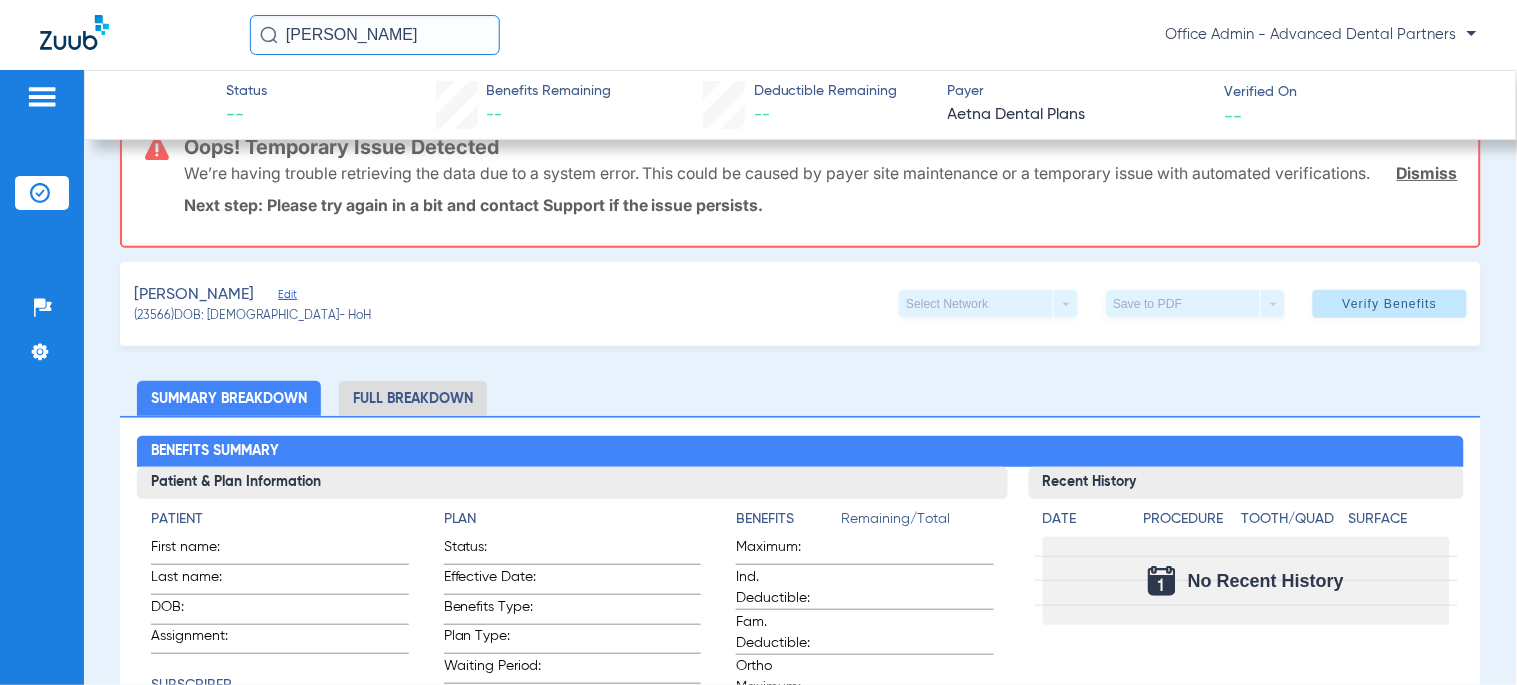 click on "Full Breakdown" 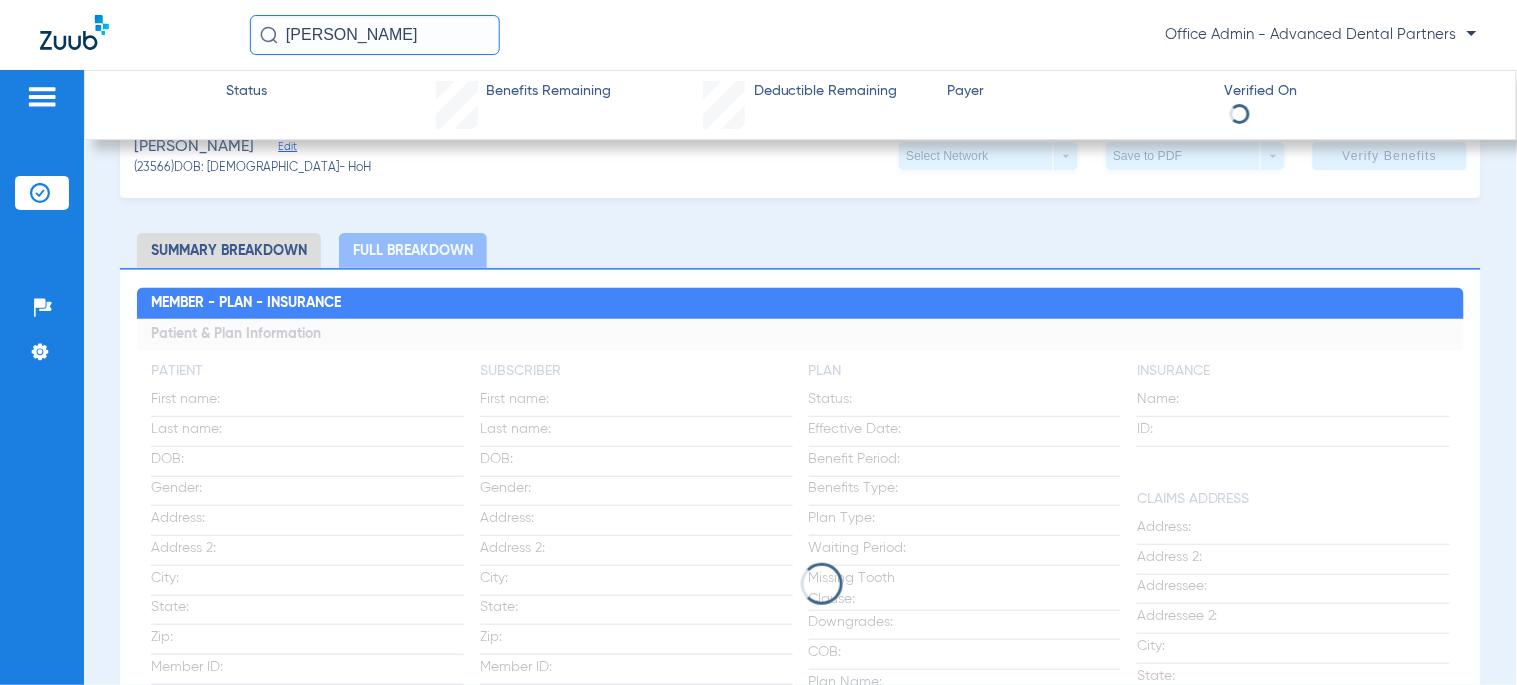scroll, scrollTop: 0, scrollLeft: 0, axis: both 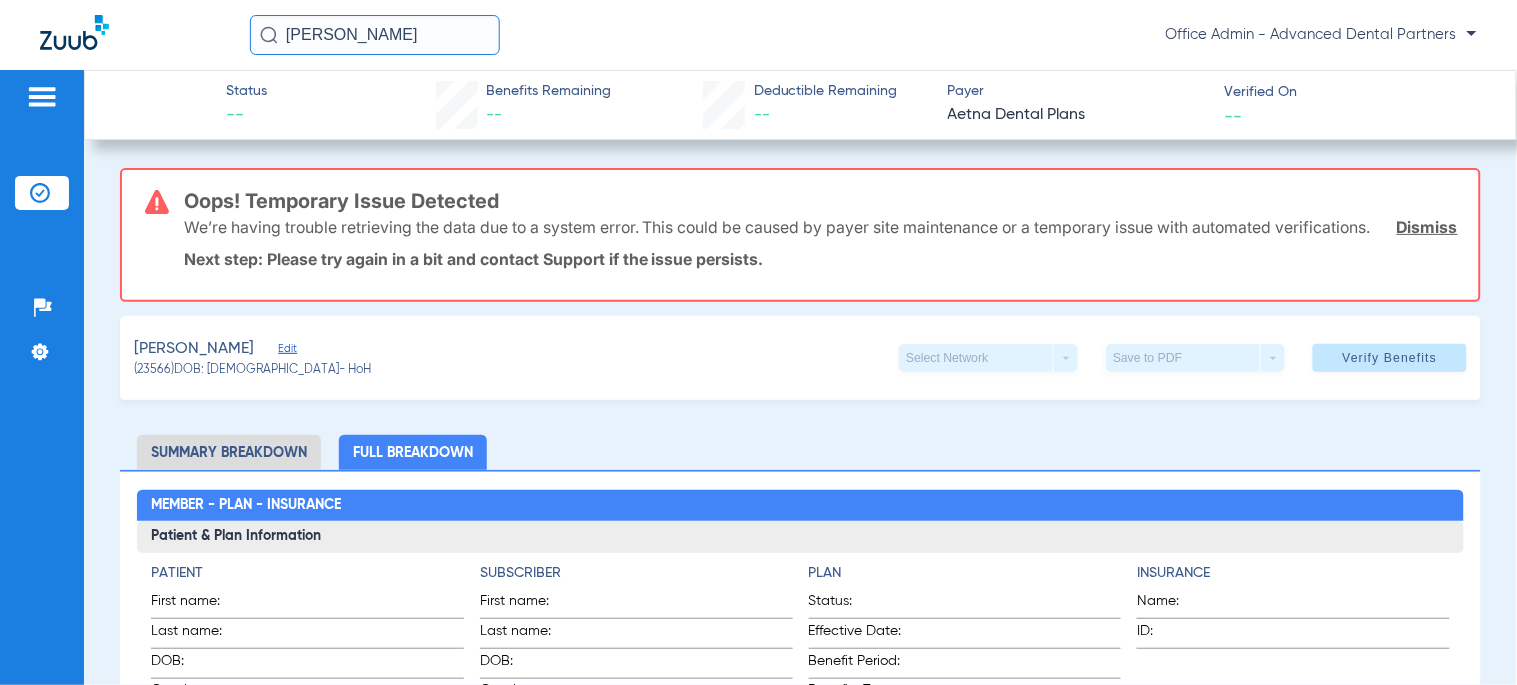 click on "[PERSON_NAME]" 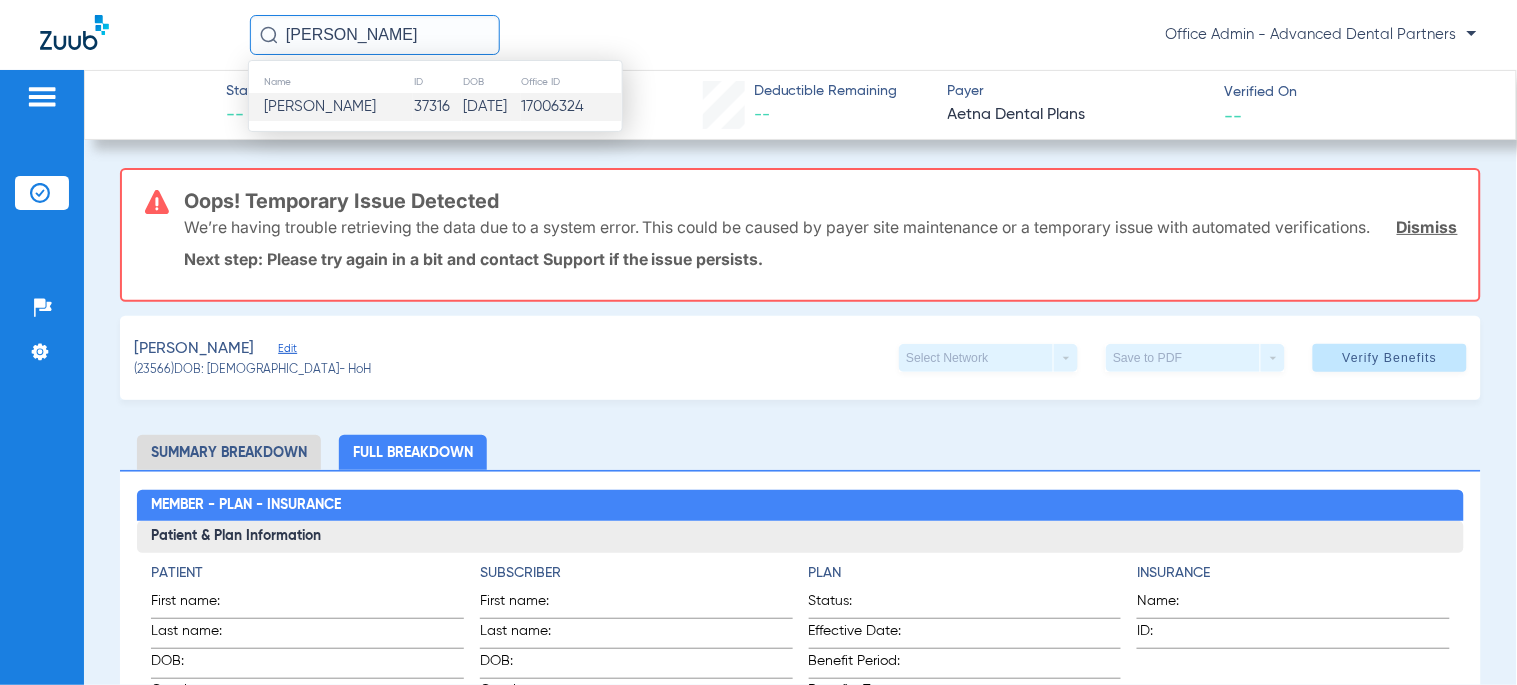 click on "[PERSON_NAME]" 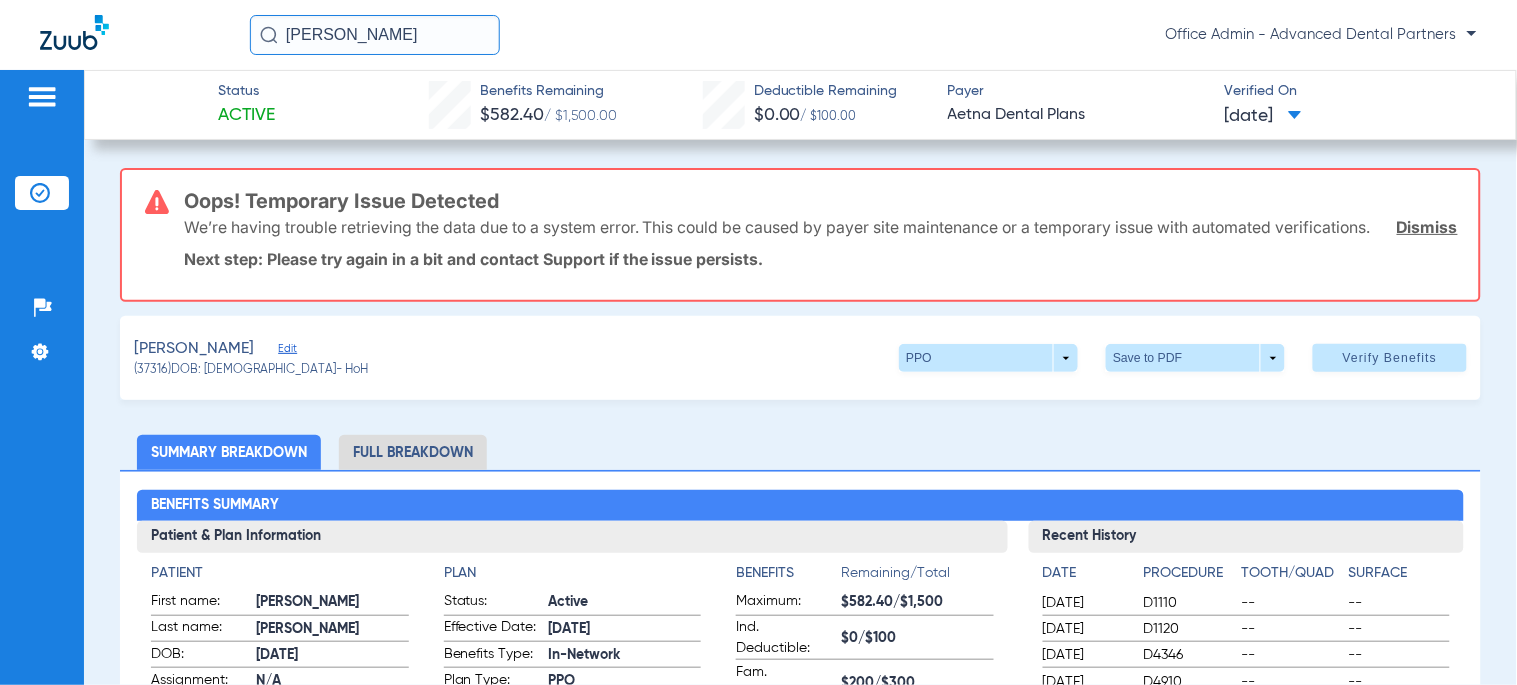 click on "Full Breakdown" 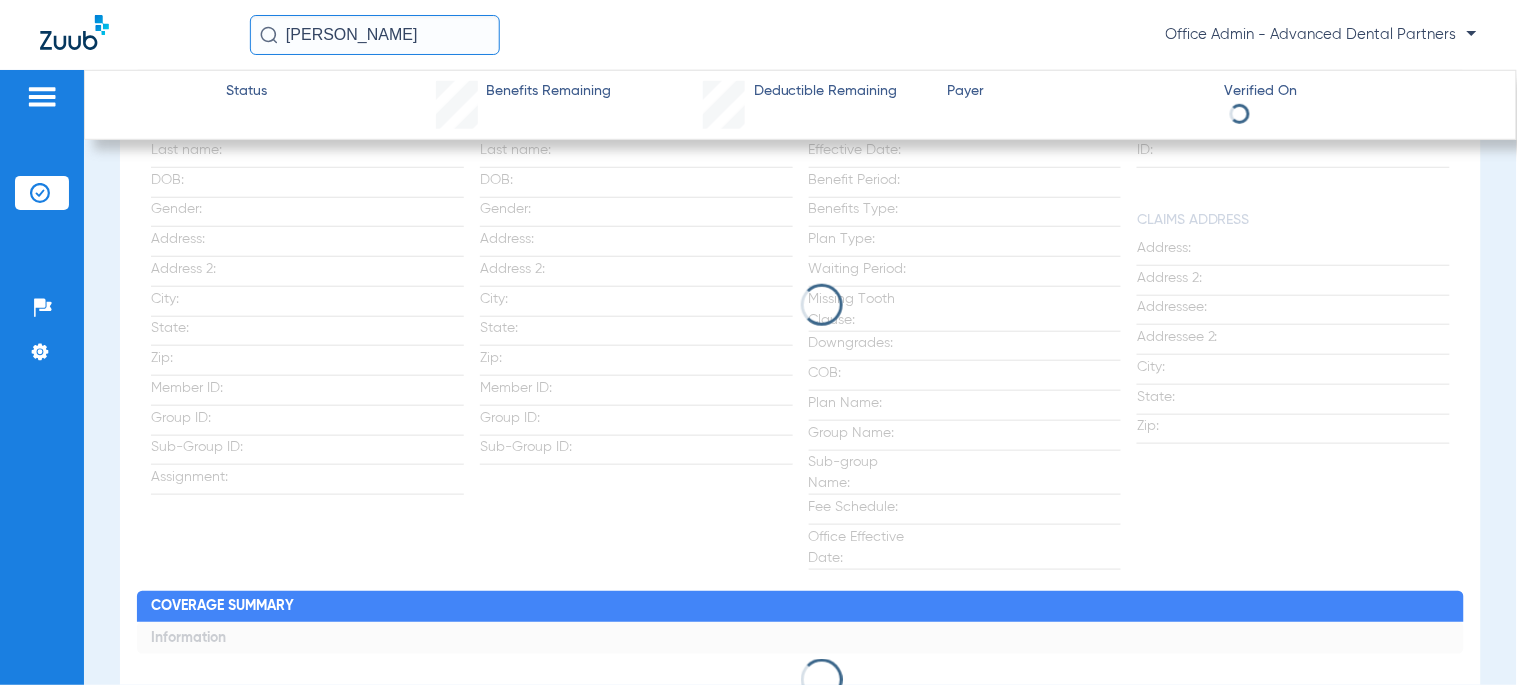 scroll, scrollTop: 498, scrollLeft: 0, axis: vertical 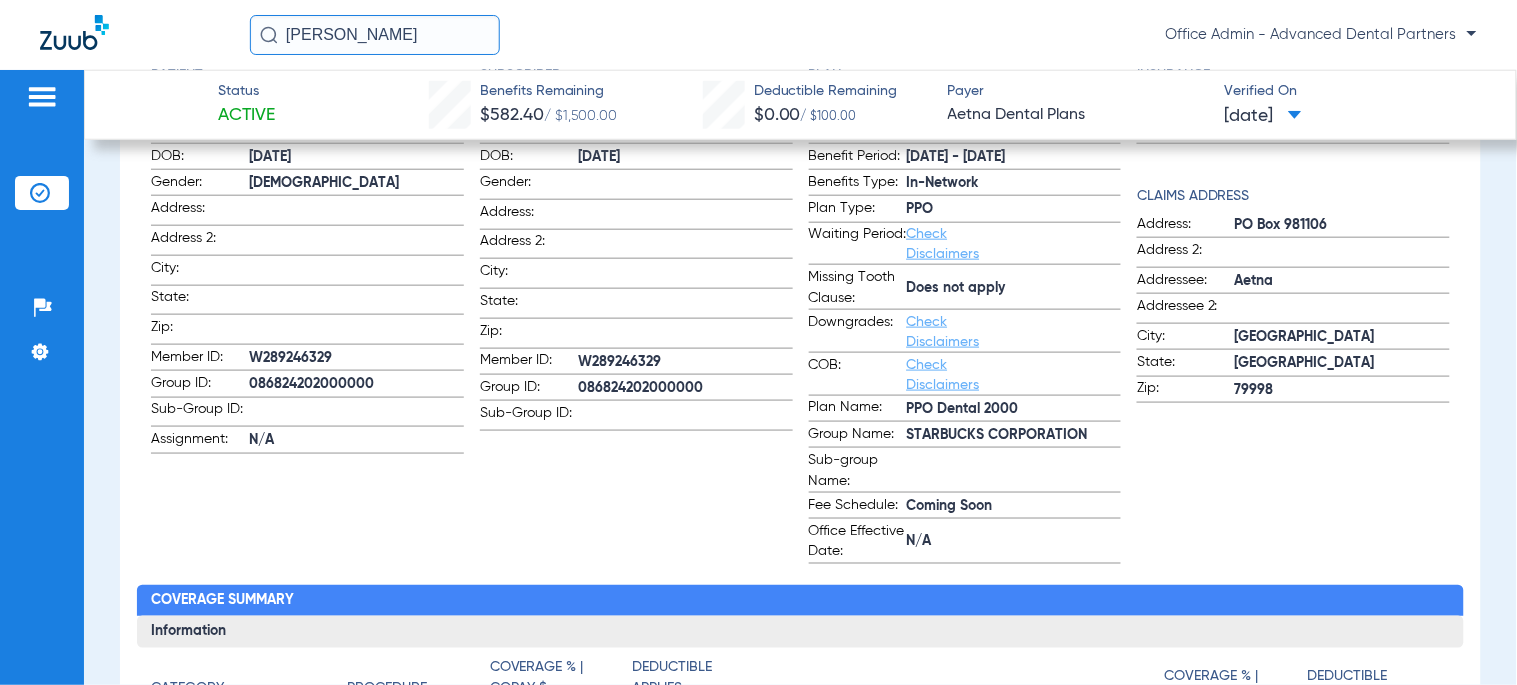 click on "[PERSON_NAME]" 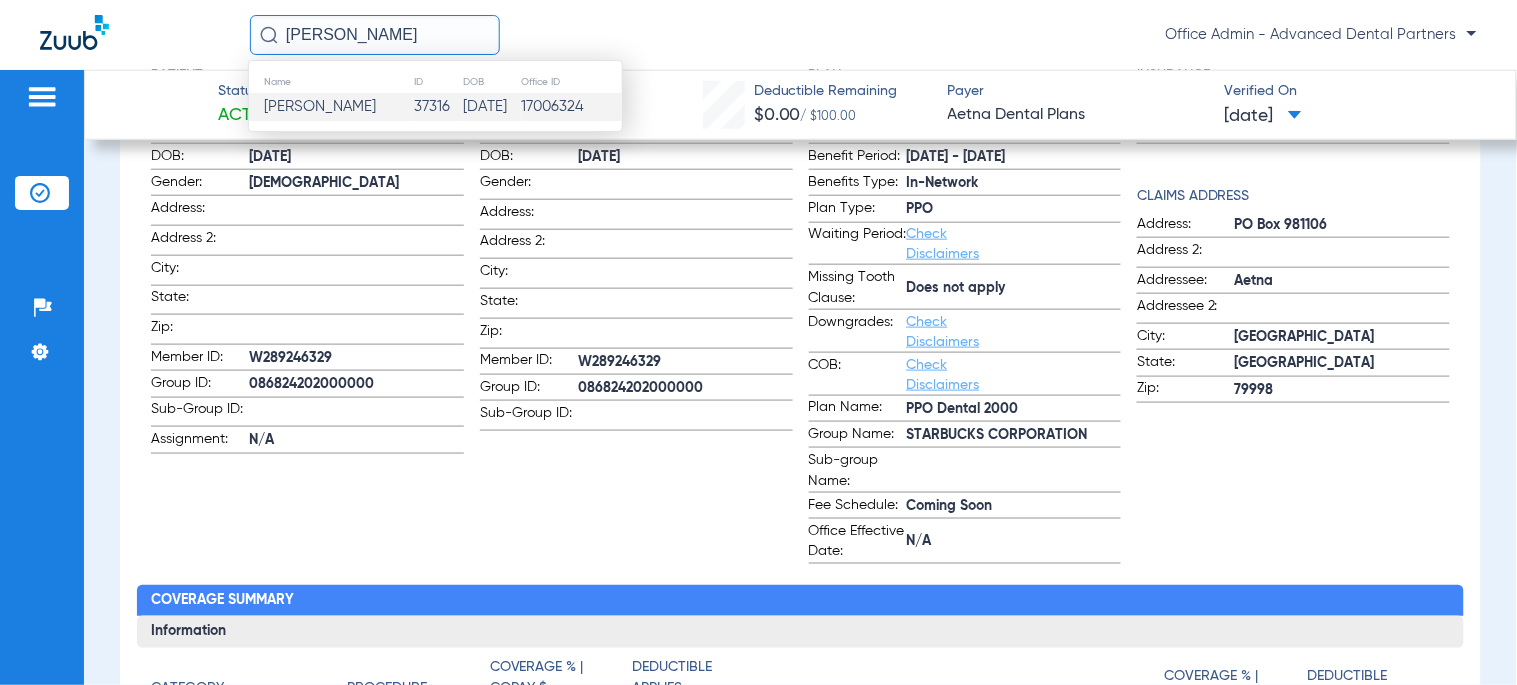 click on "[PERSON_NAME]" 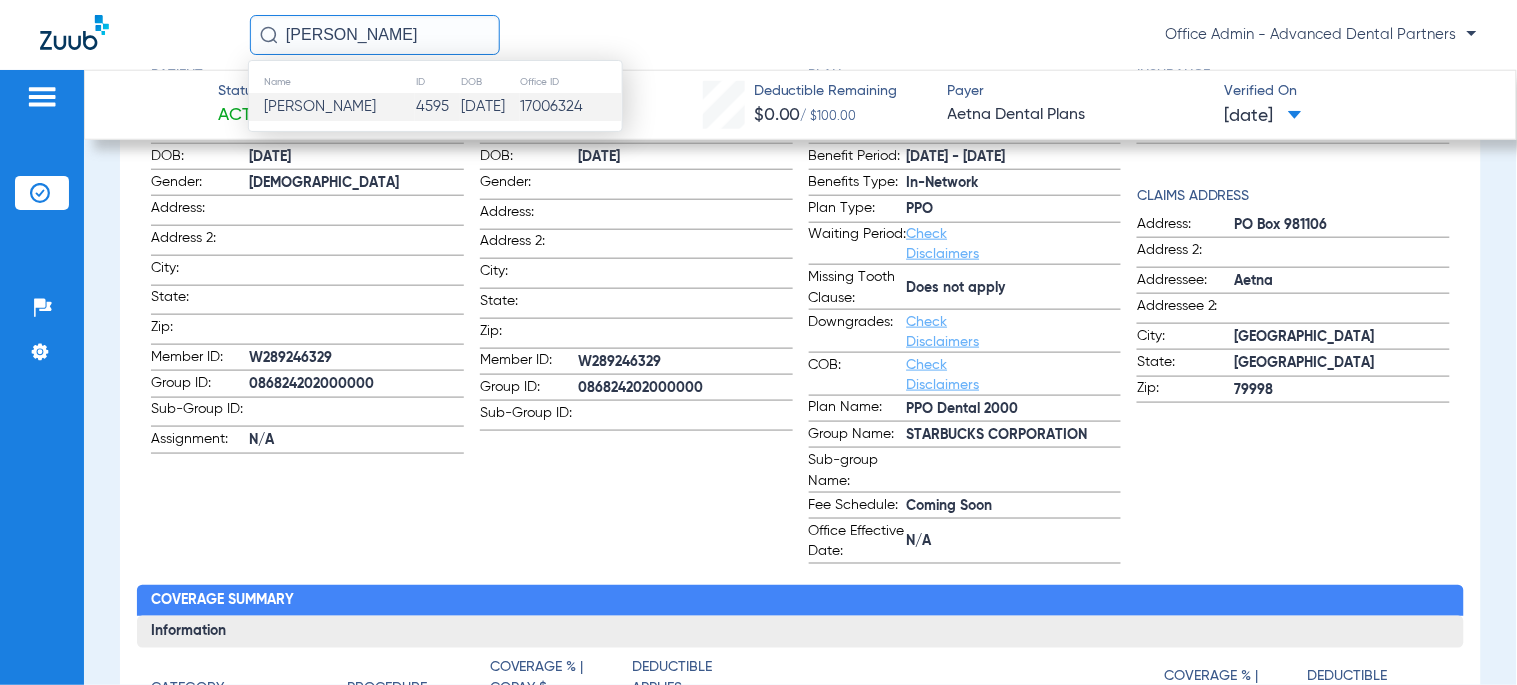 type on "[PERSON_NAME]" 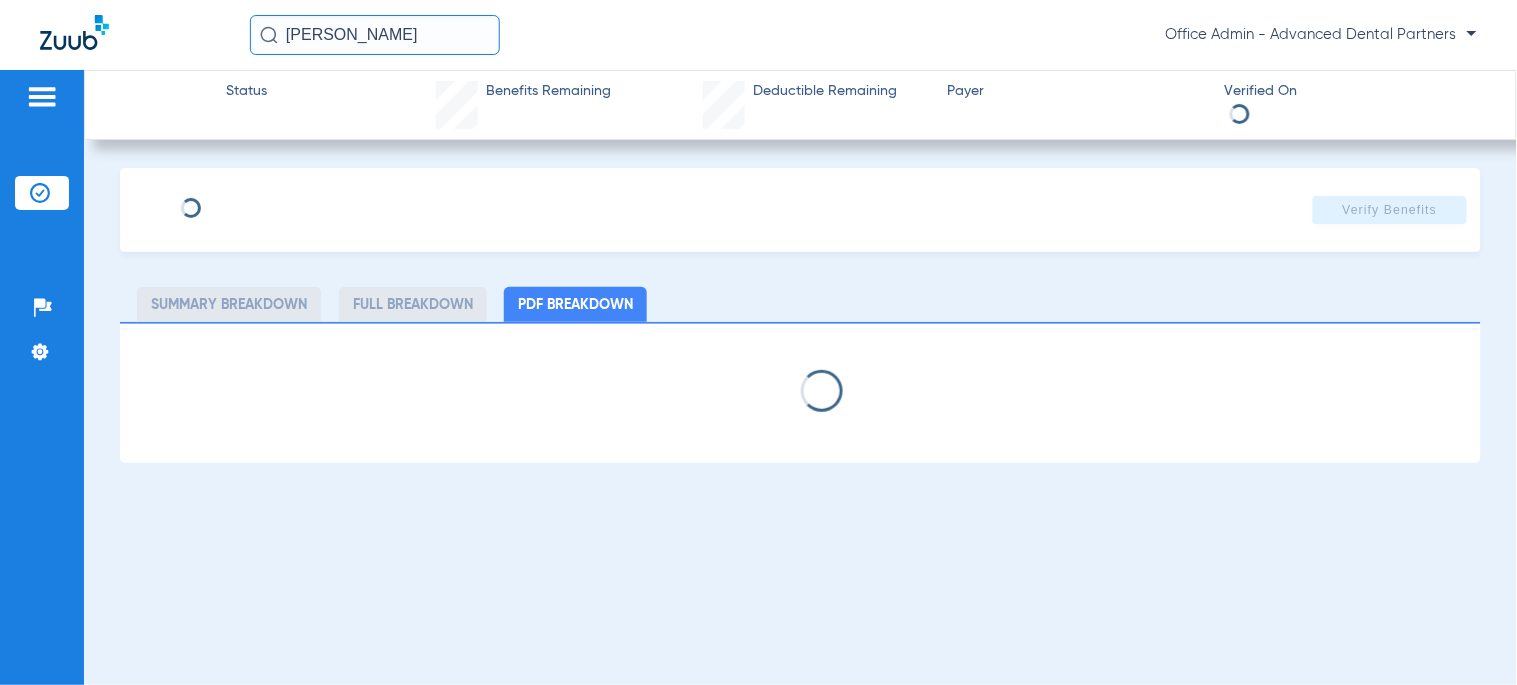 scroll, scrollTop: 0, scrollLeft: 0, axis: both 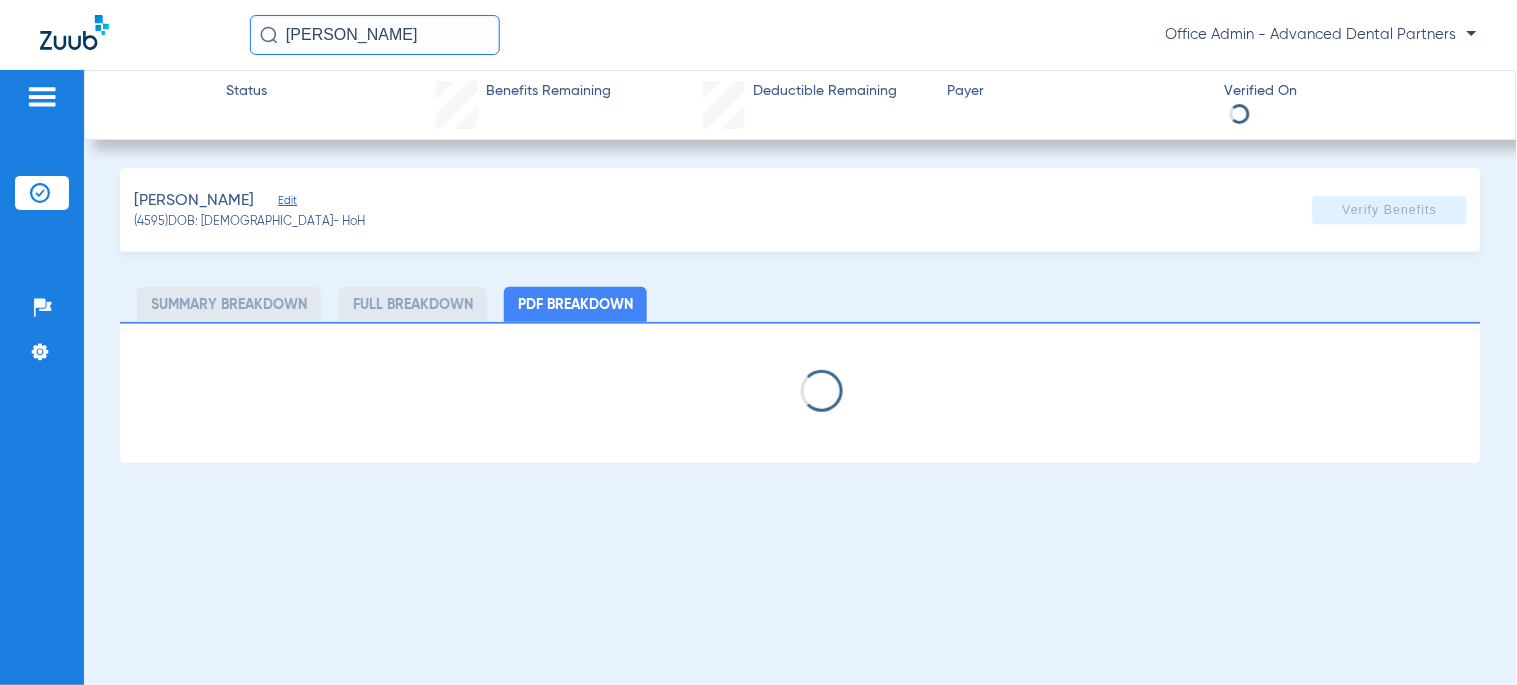 select on "page-width" 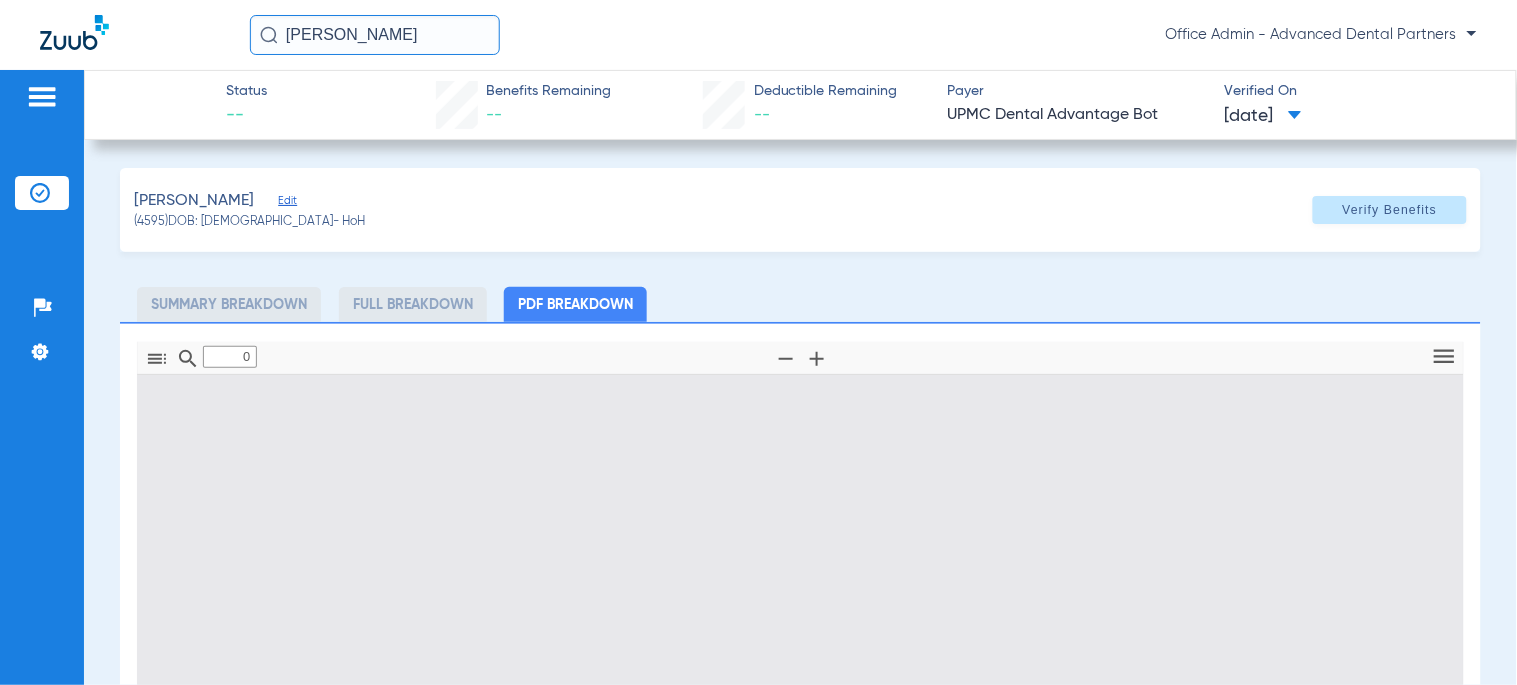 type on "1" 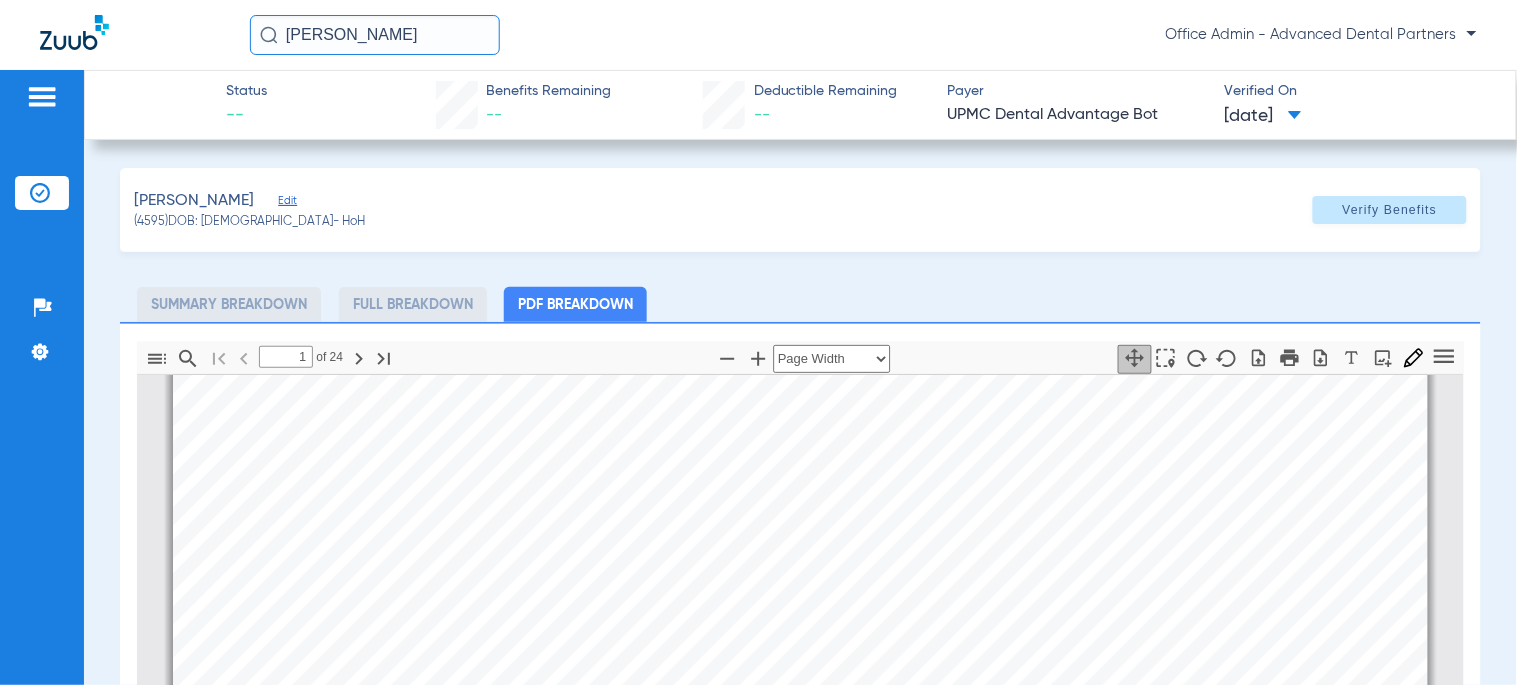 scroll, scrollTop: 232, scrollLeft: 0, axis: vertical 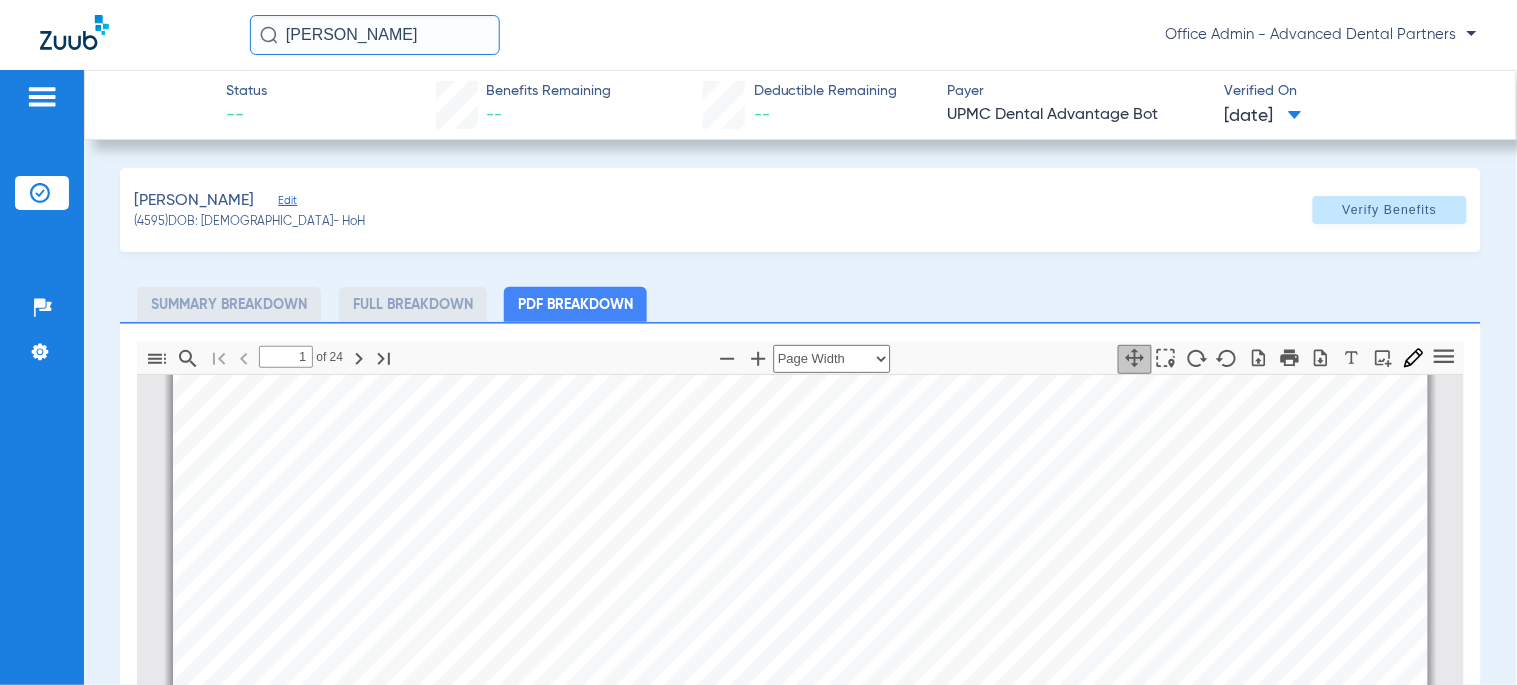 click on "[PERSON_NAME]" 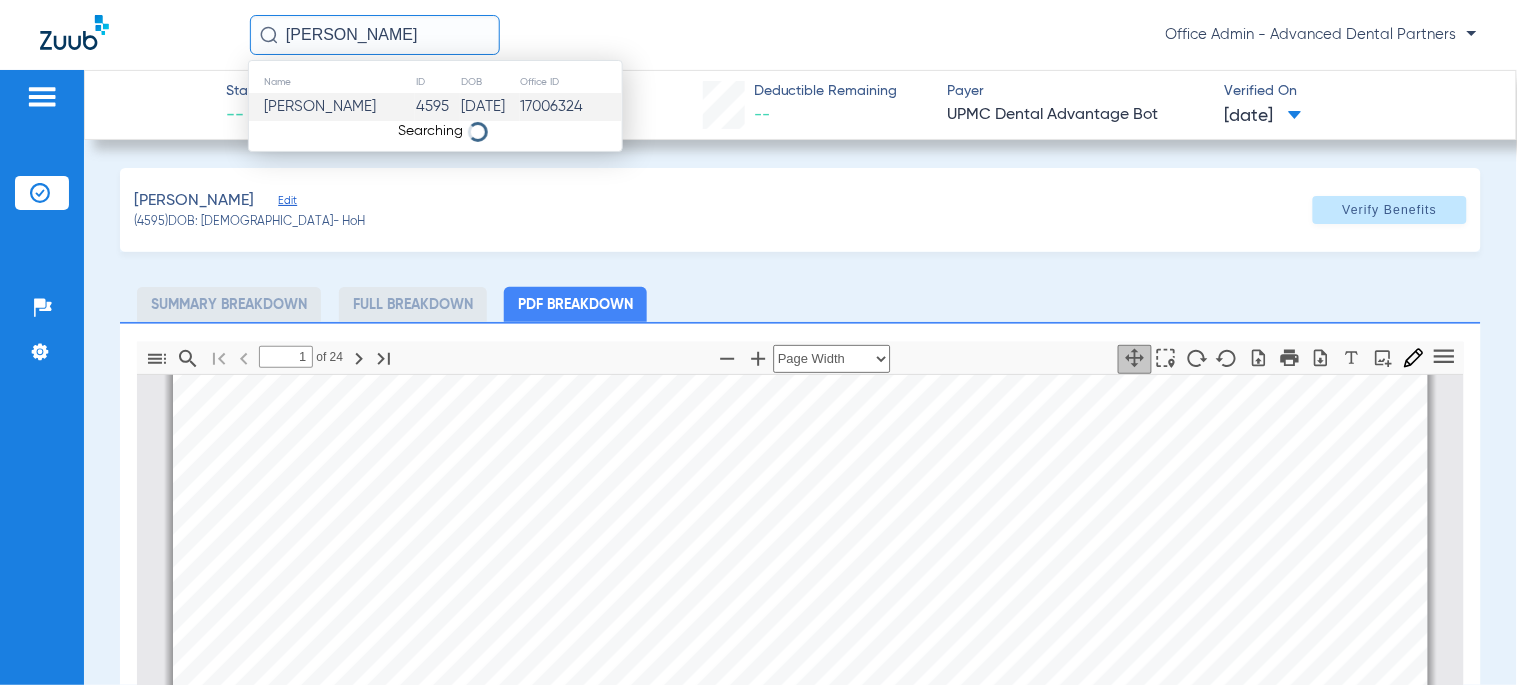 type on "[PERSON_NAME]" 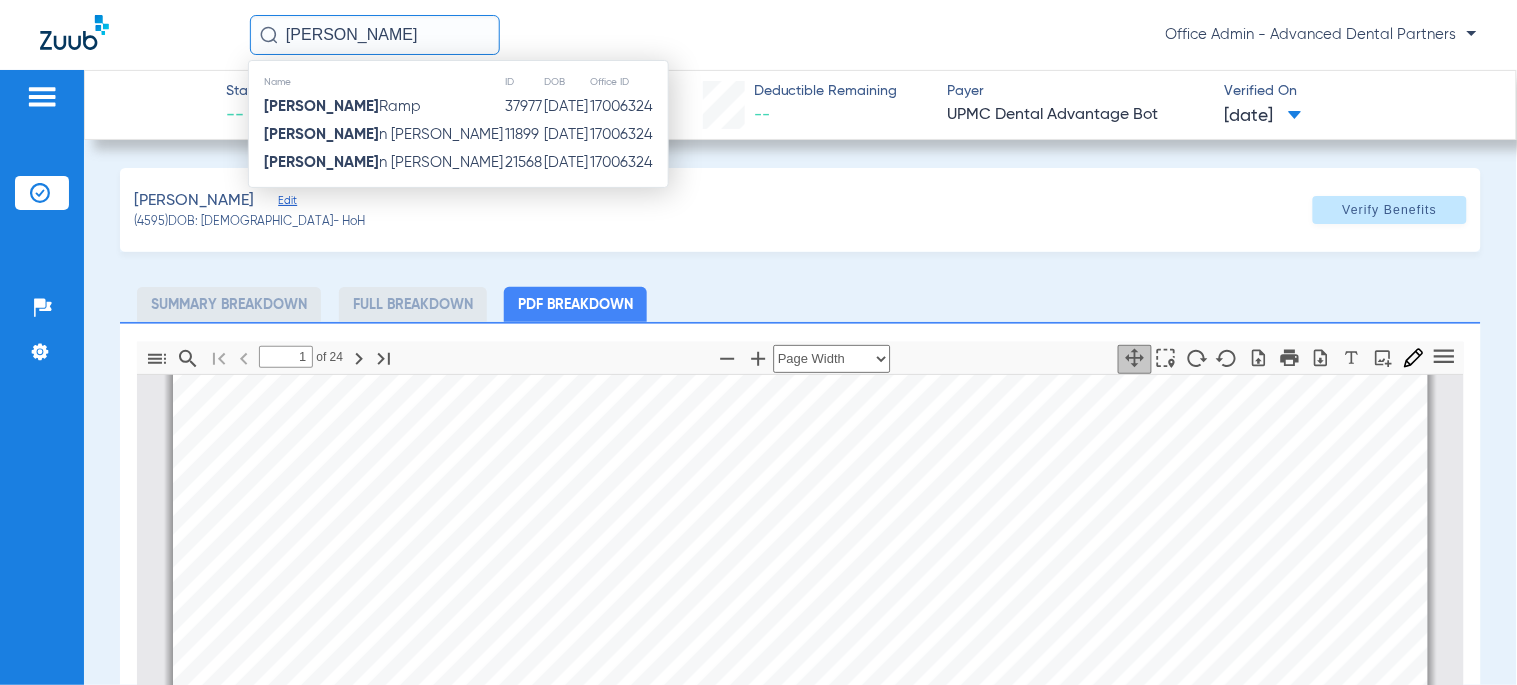 click on "[PERSON_NAME]" 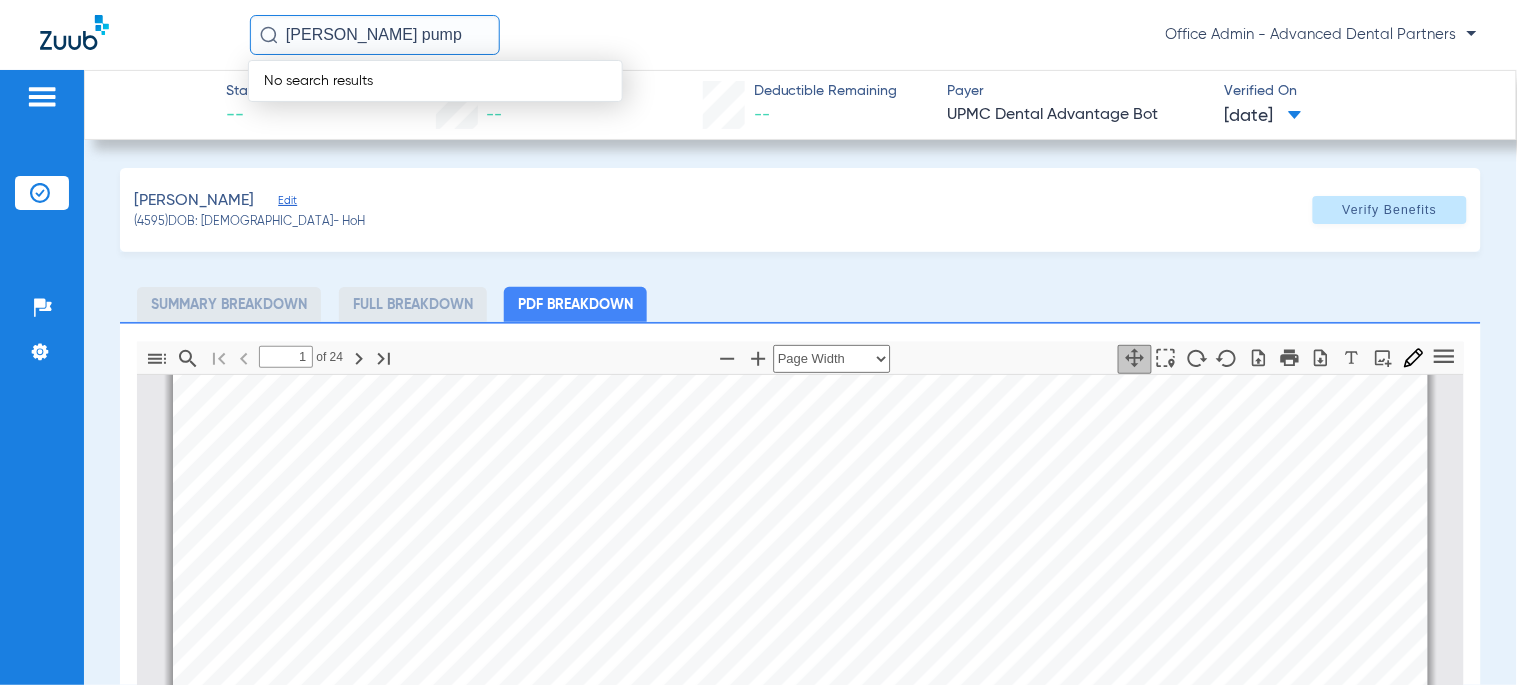 click on "[PERSON_NAME] pump" 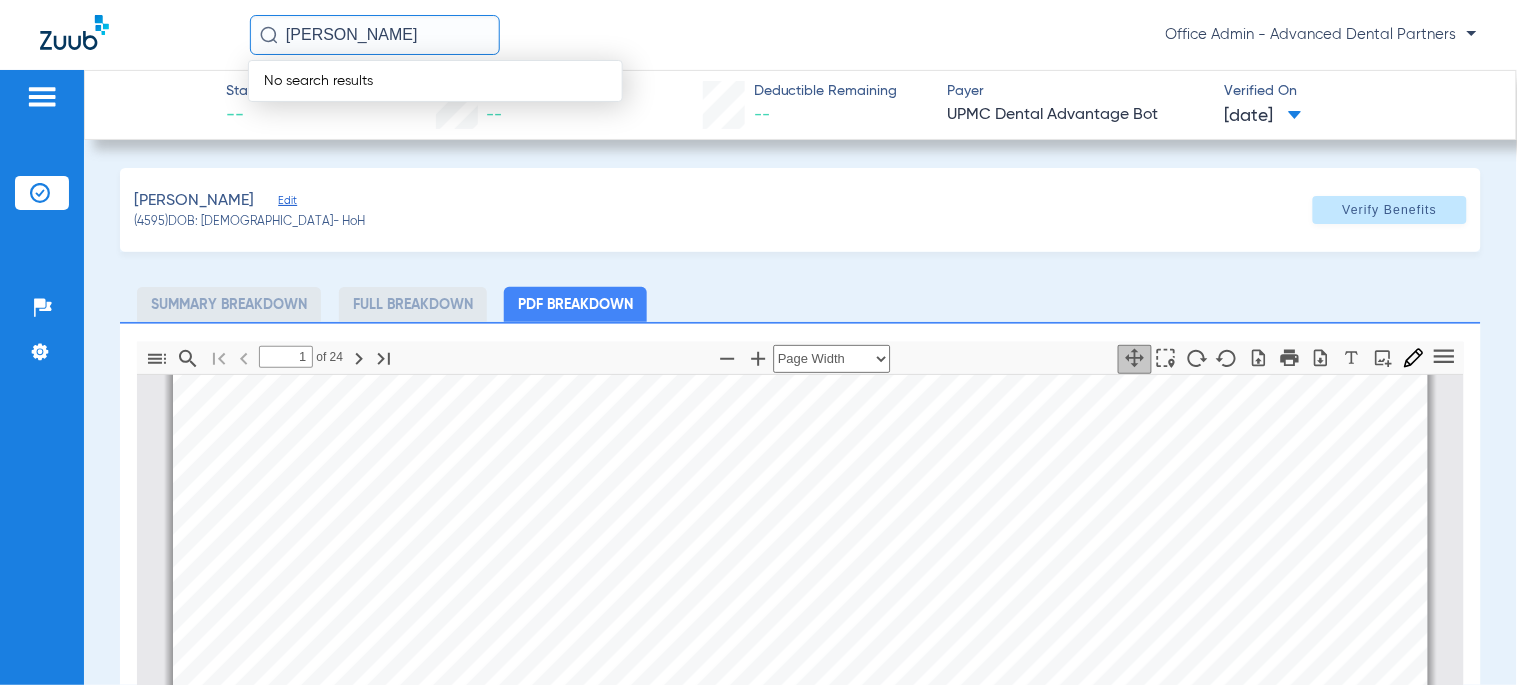 type on "[PERSON_NAME]" 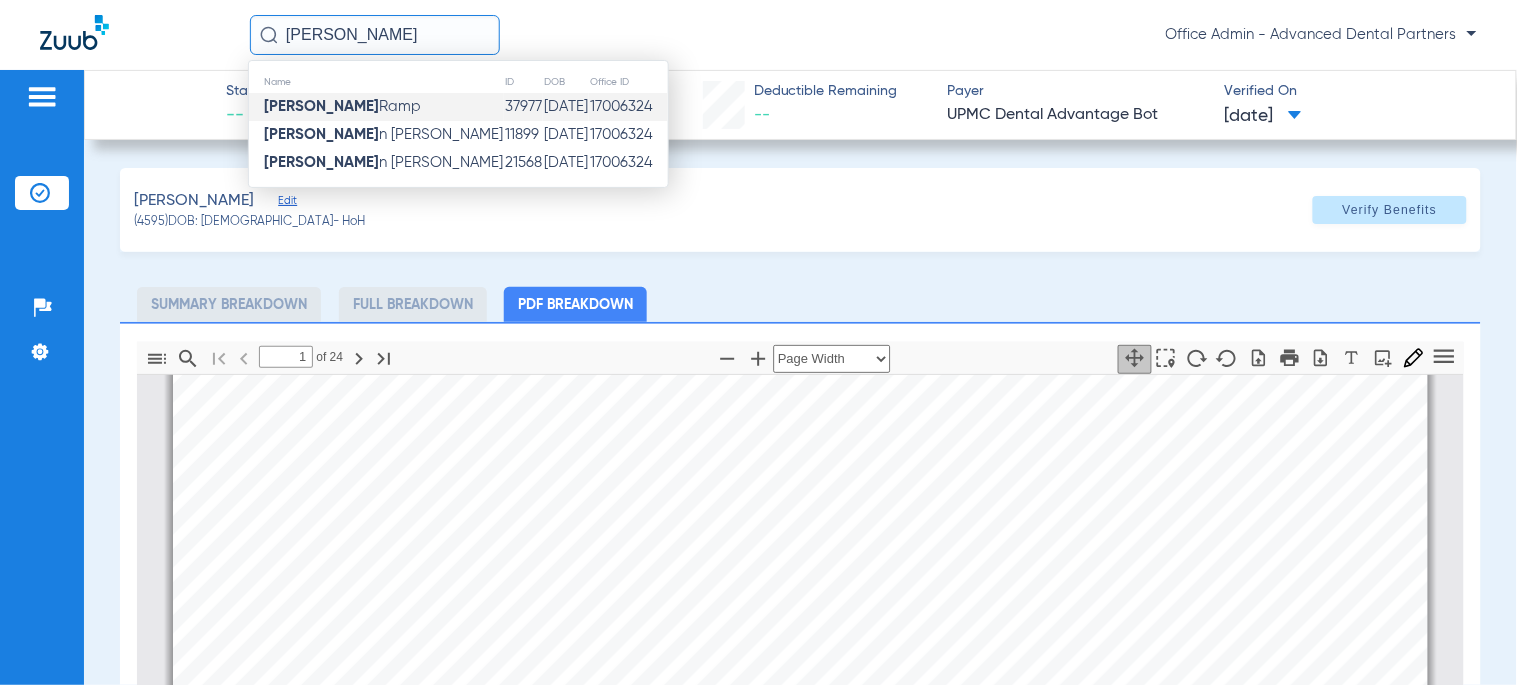 click on "37977" 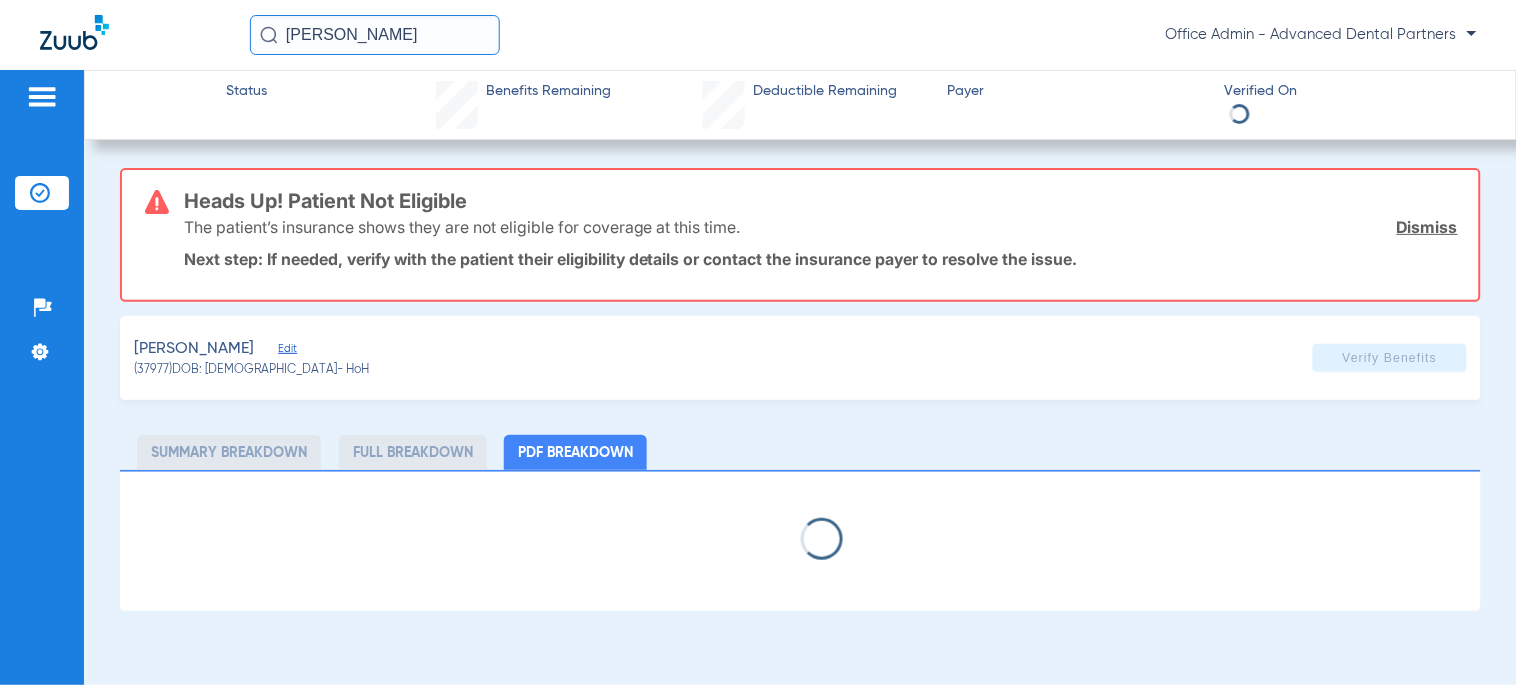 select on "page-width" 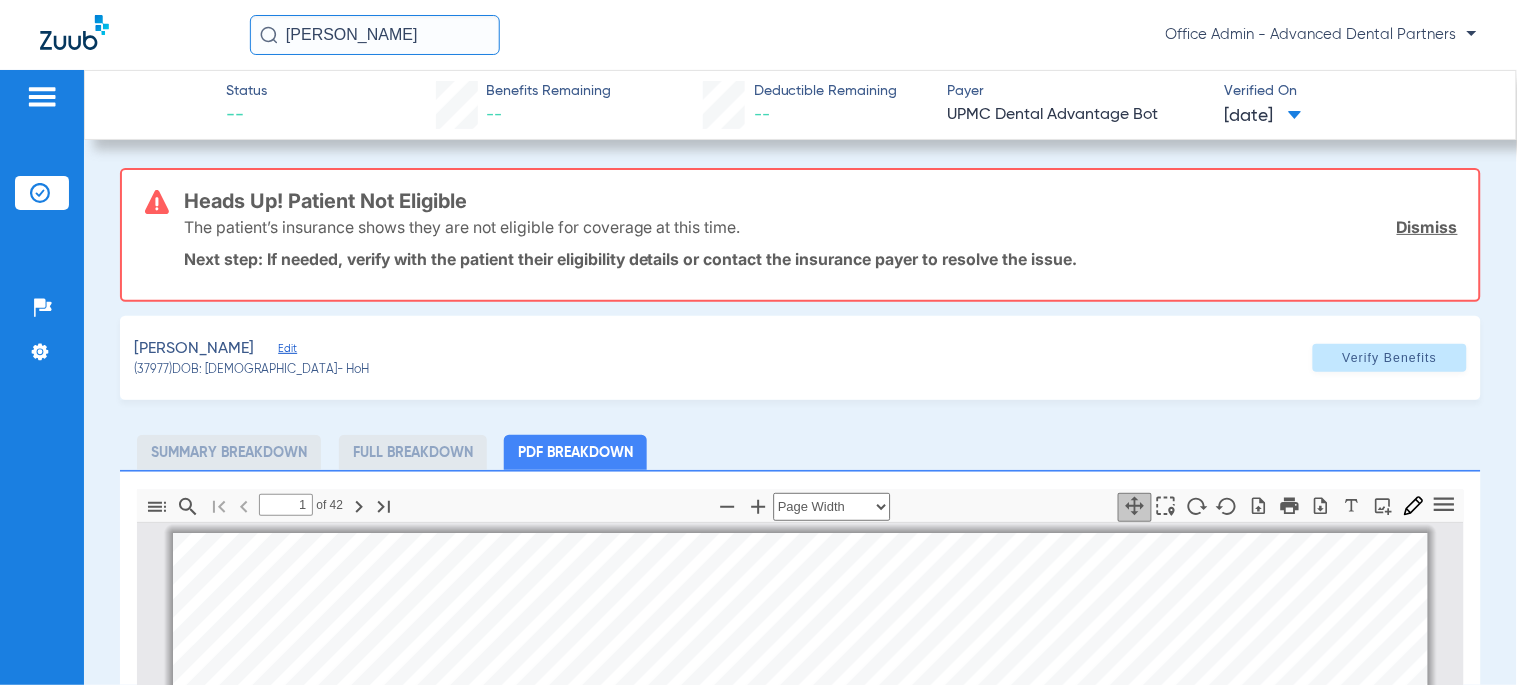scroll, scrollTop: 10, scrollLeft: 0, axis: vertical 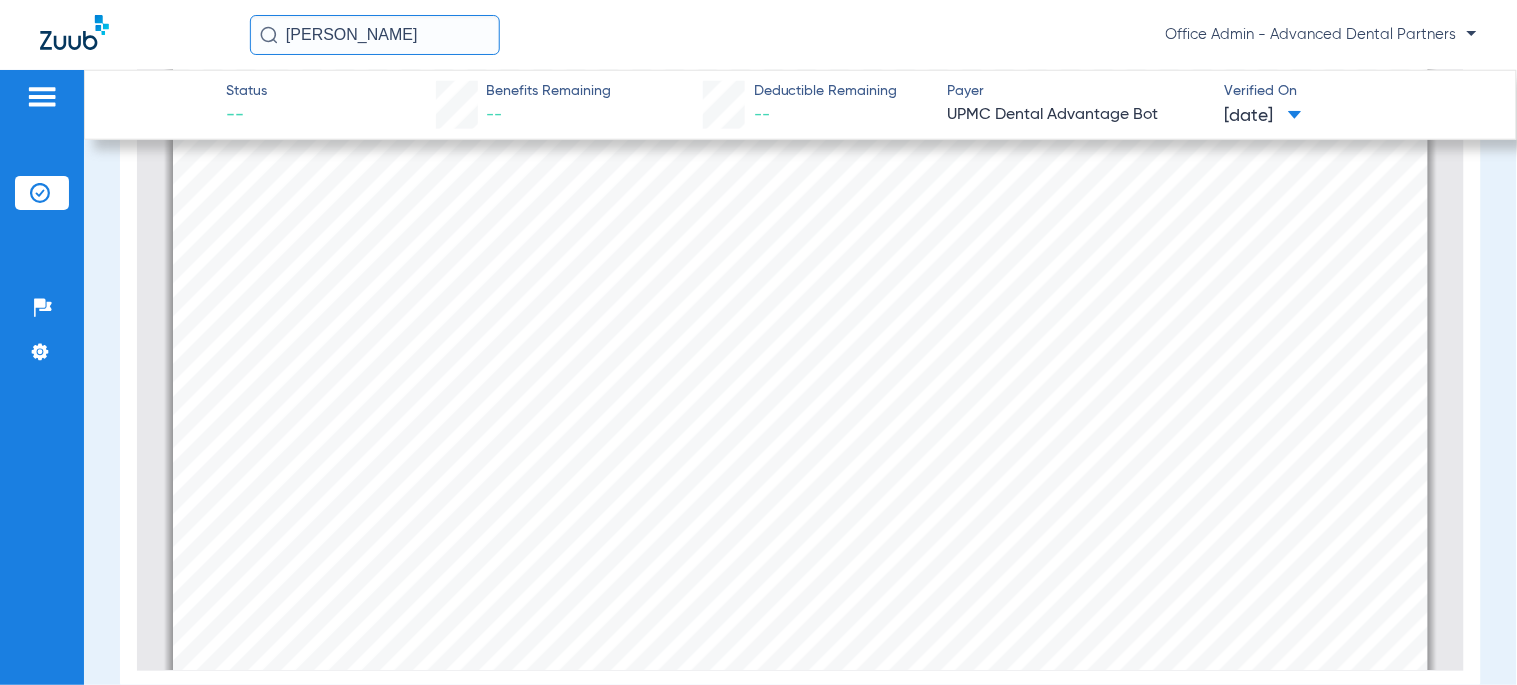 type on "2" 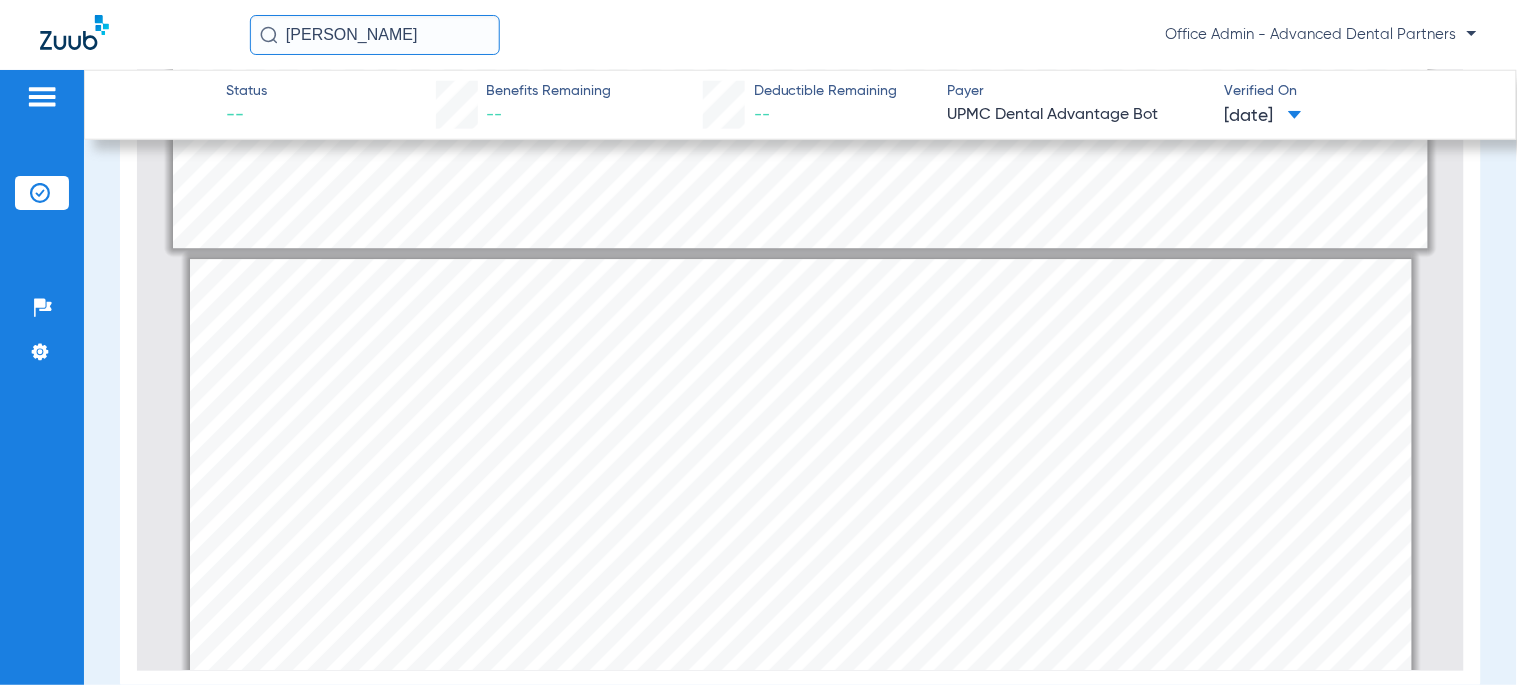 scroll, scrollTop: 1898, scrollLeft: 0, axis: vertical 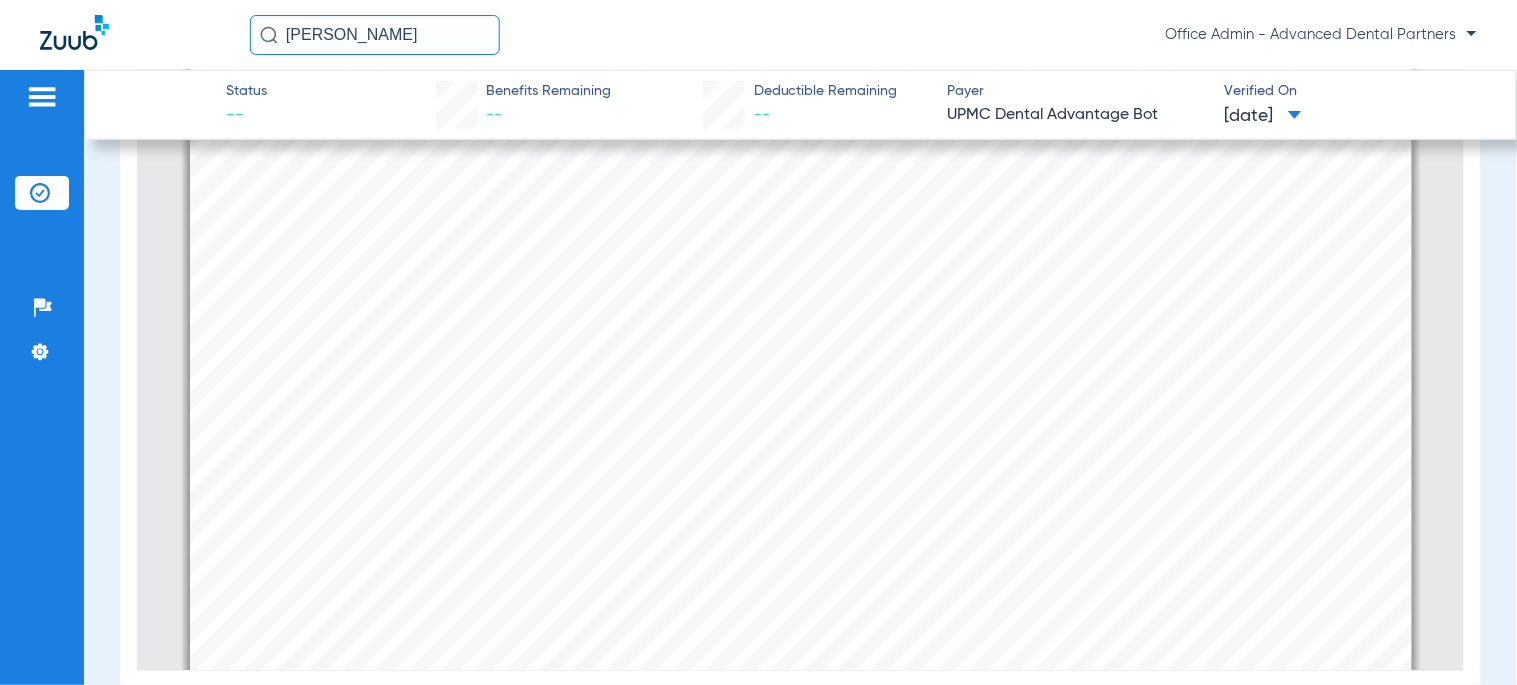 click on "[PERSON_NAME]  Office Admin - Advanced Dental Partners" 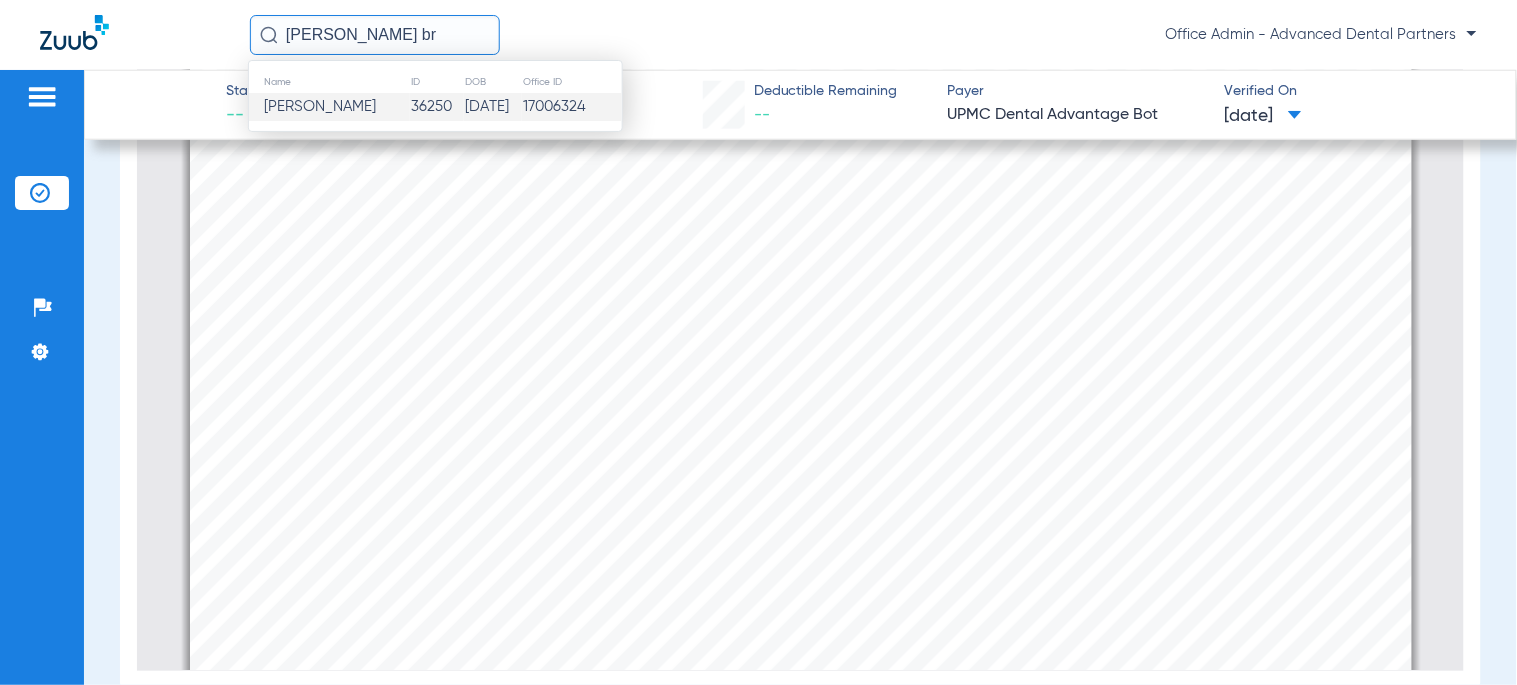 click on "[PERSON_NAME]" 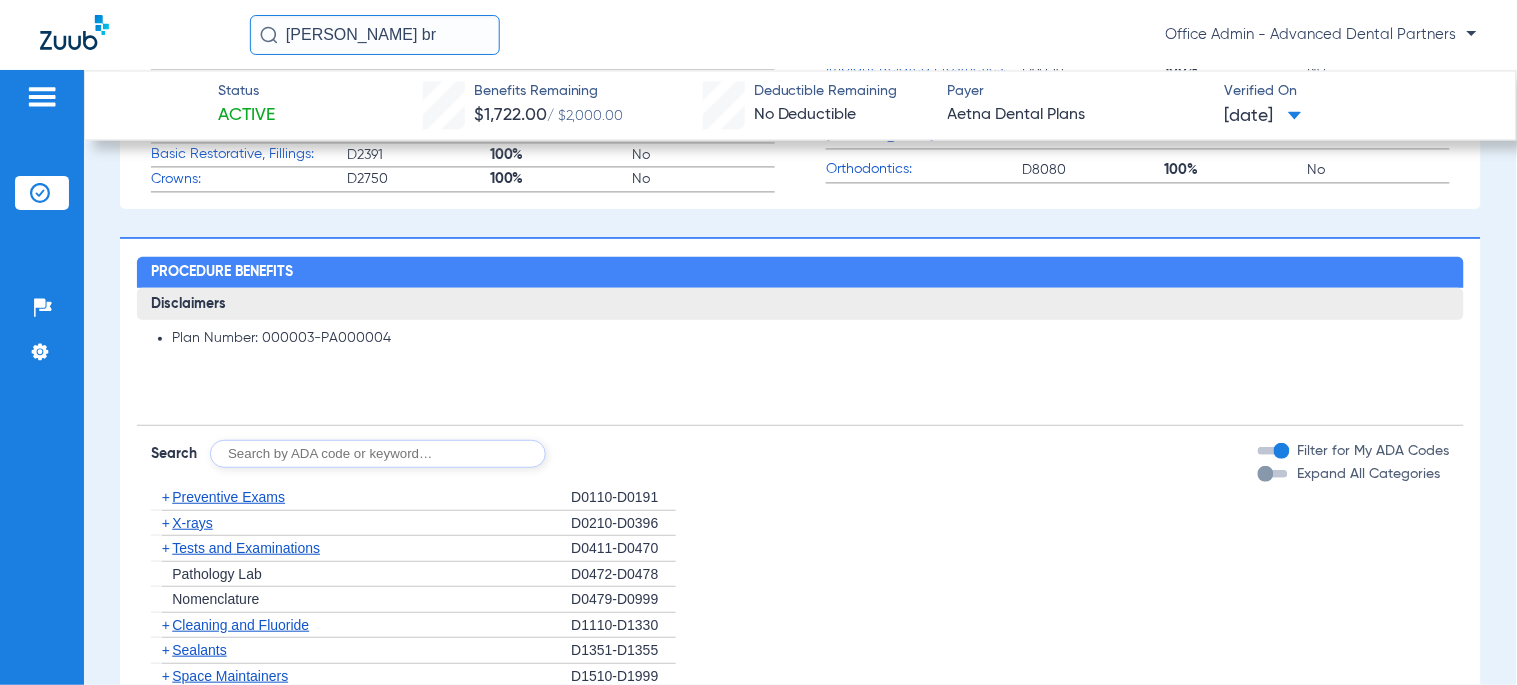 scroll, scrollTop: 65, scrollLeft: 0, axis: vertical 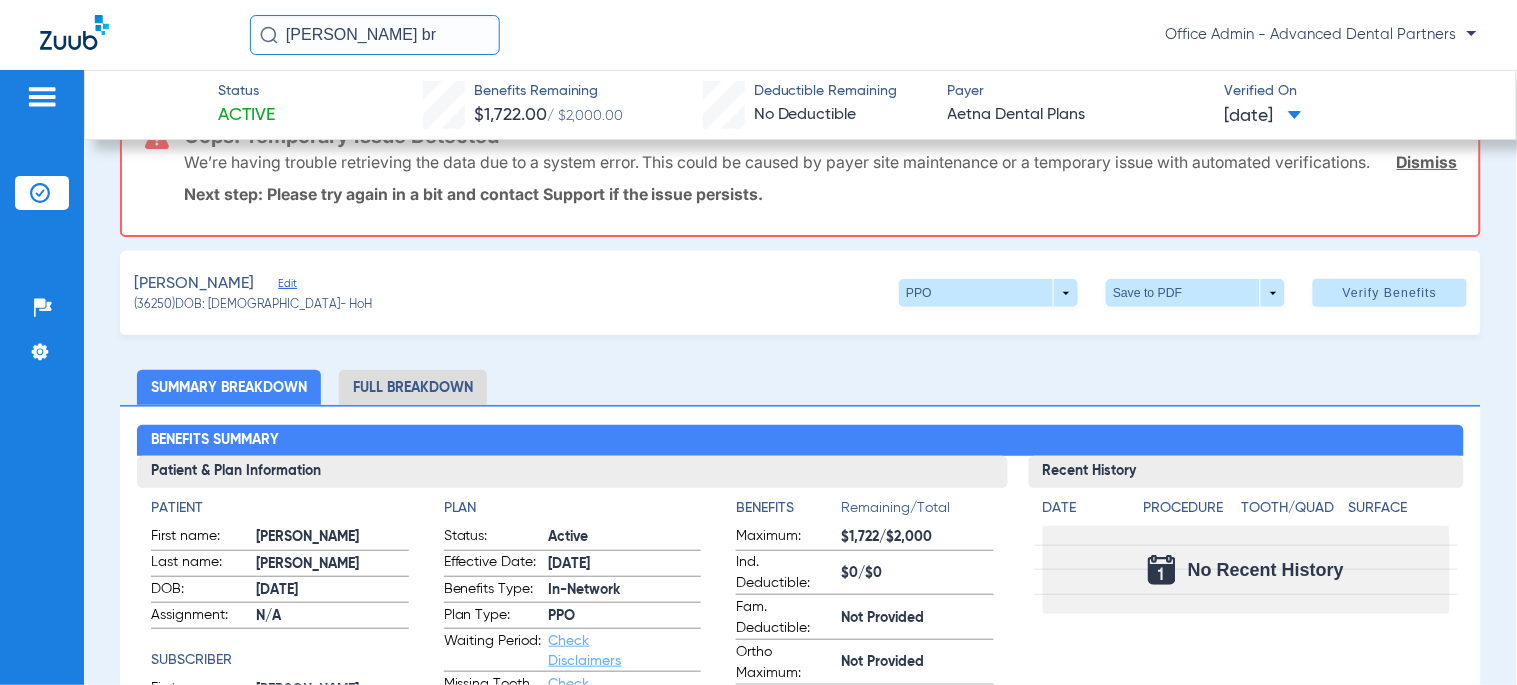 click on "Full Breakdown" 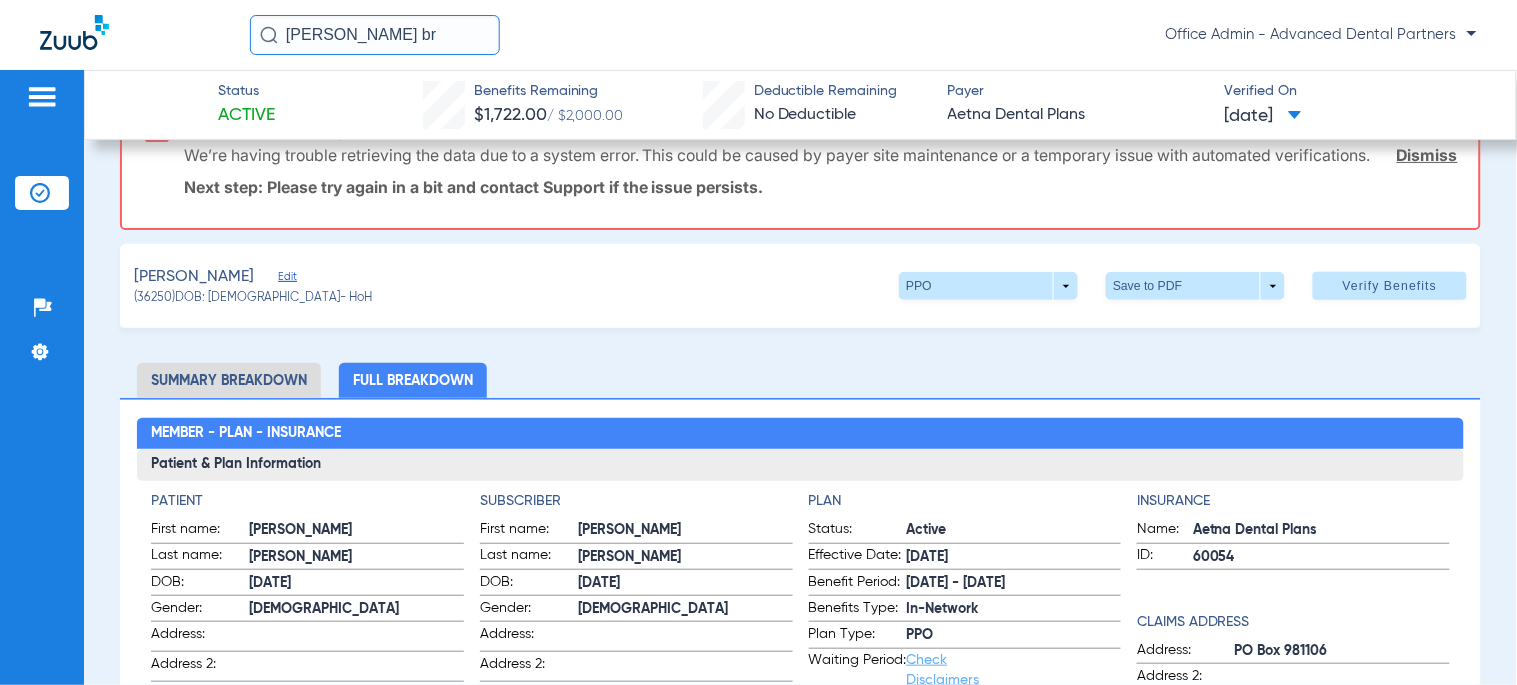 scroll, scrollTop: 0, scrollLeft: 0, axis: both 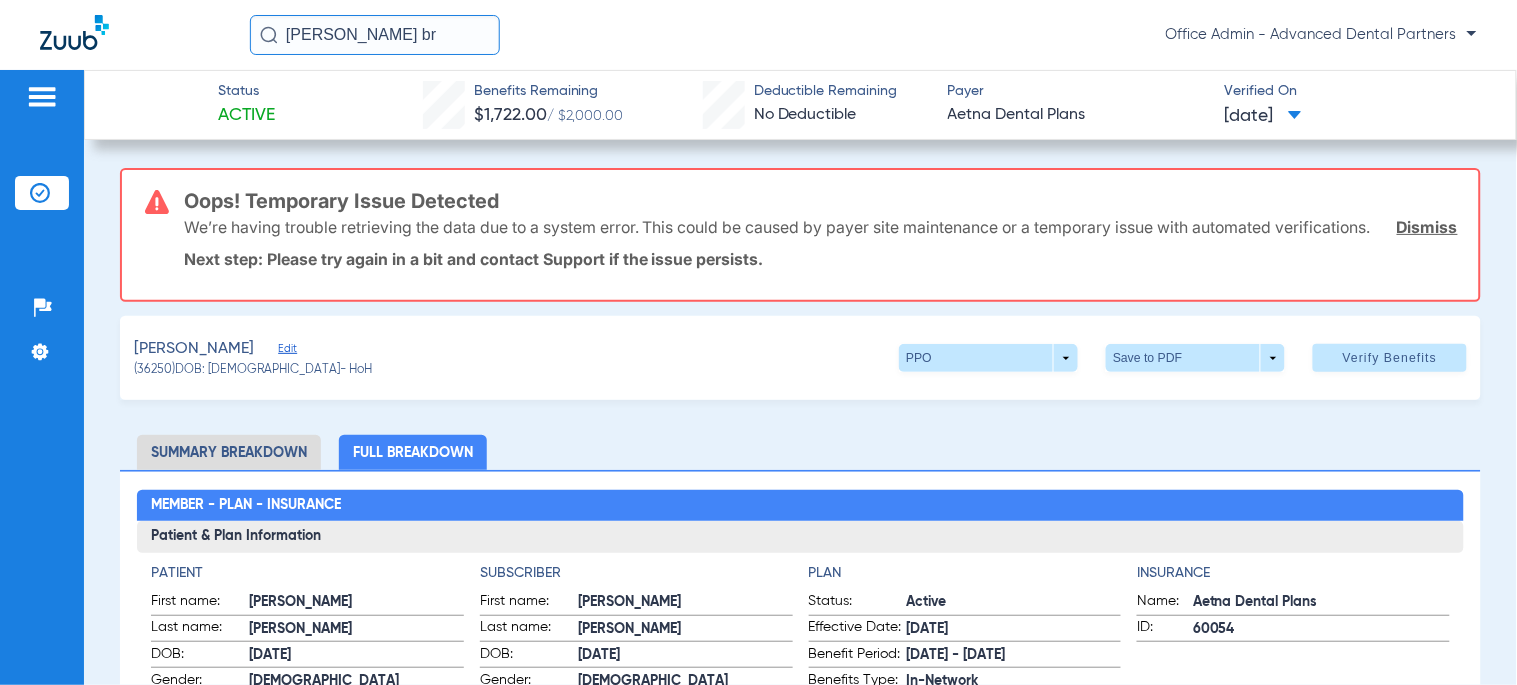 click on "[PERSON_NAME] br" 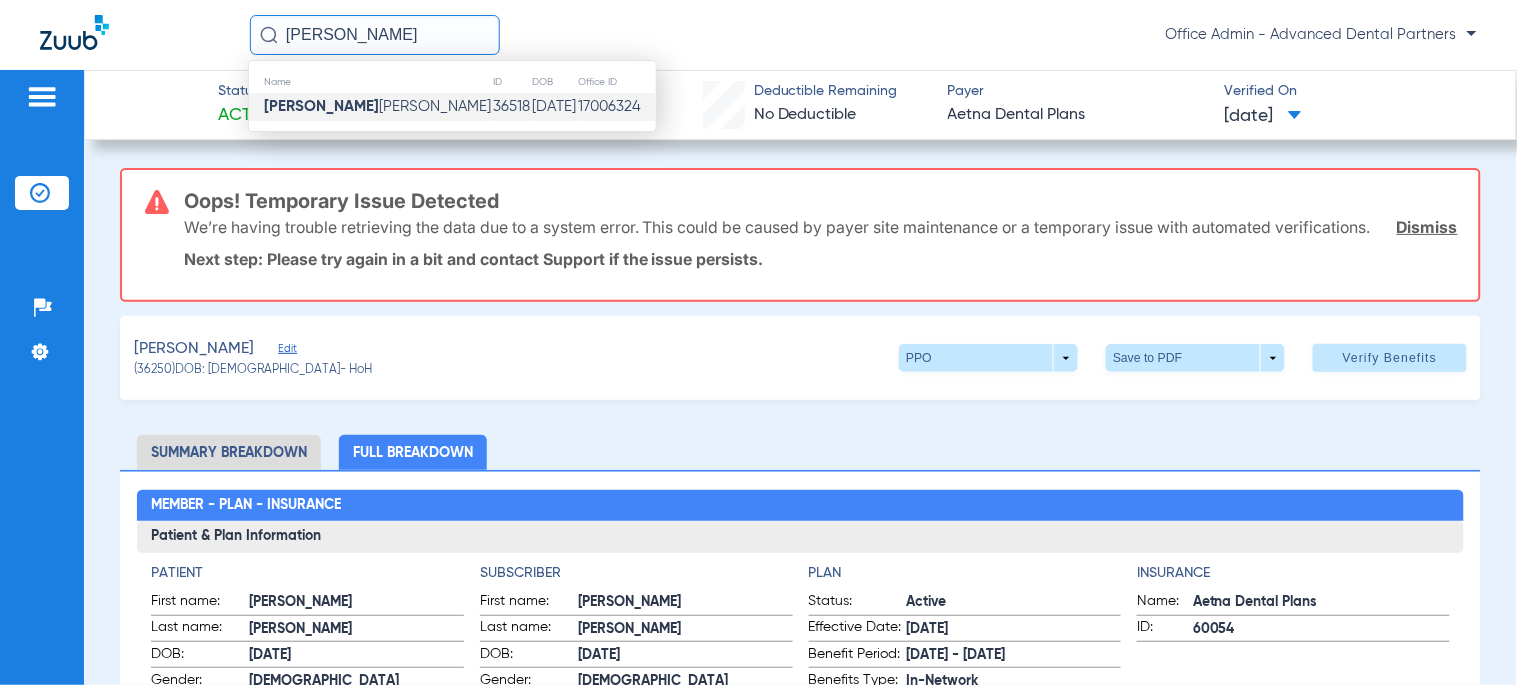 type on "[PERSON_NAME]" 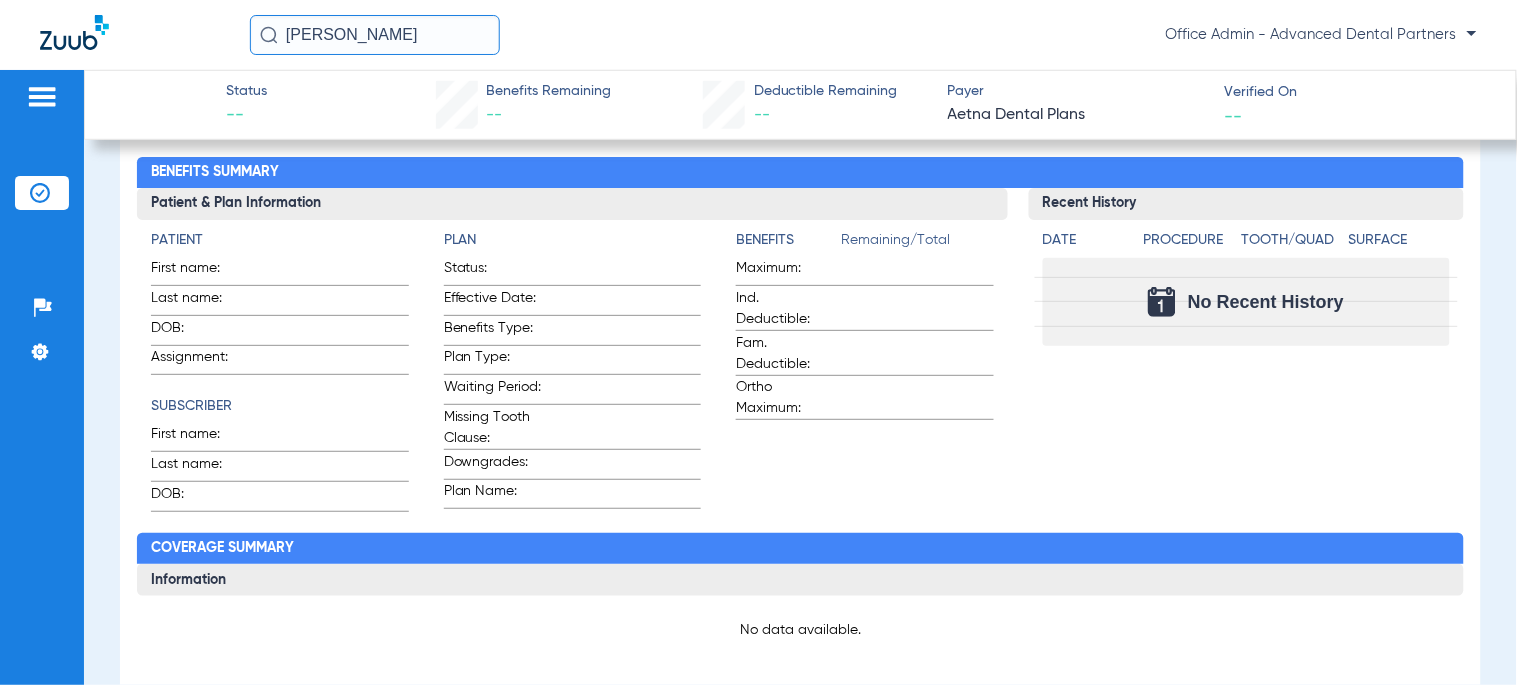 scroll, scrollTop: 111, scrollLeft: 0, axis: vertical 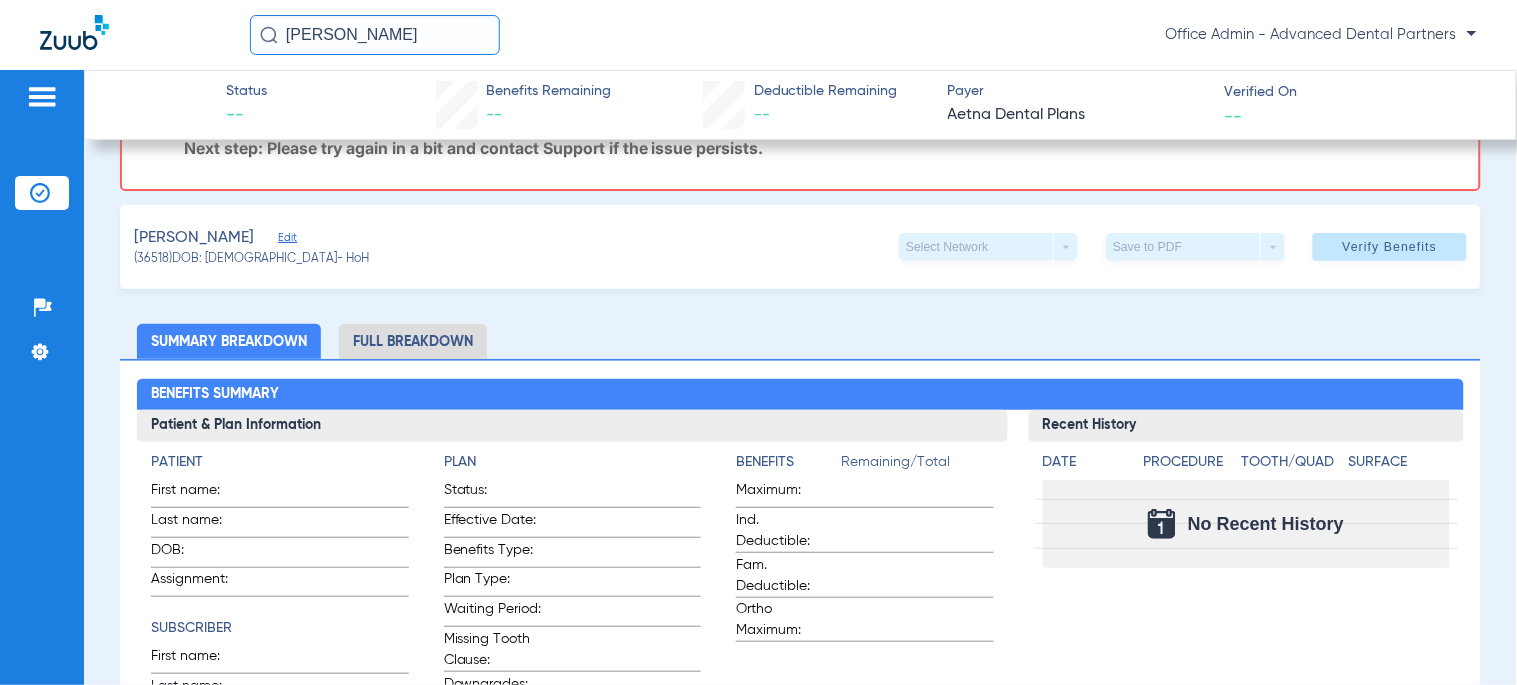 click on "Full Breakdown" 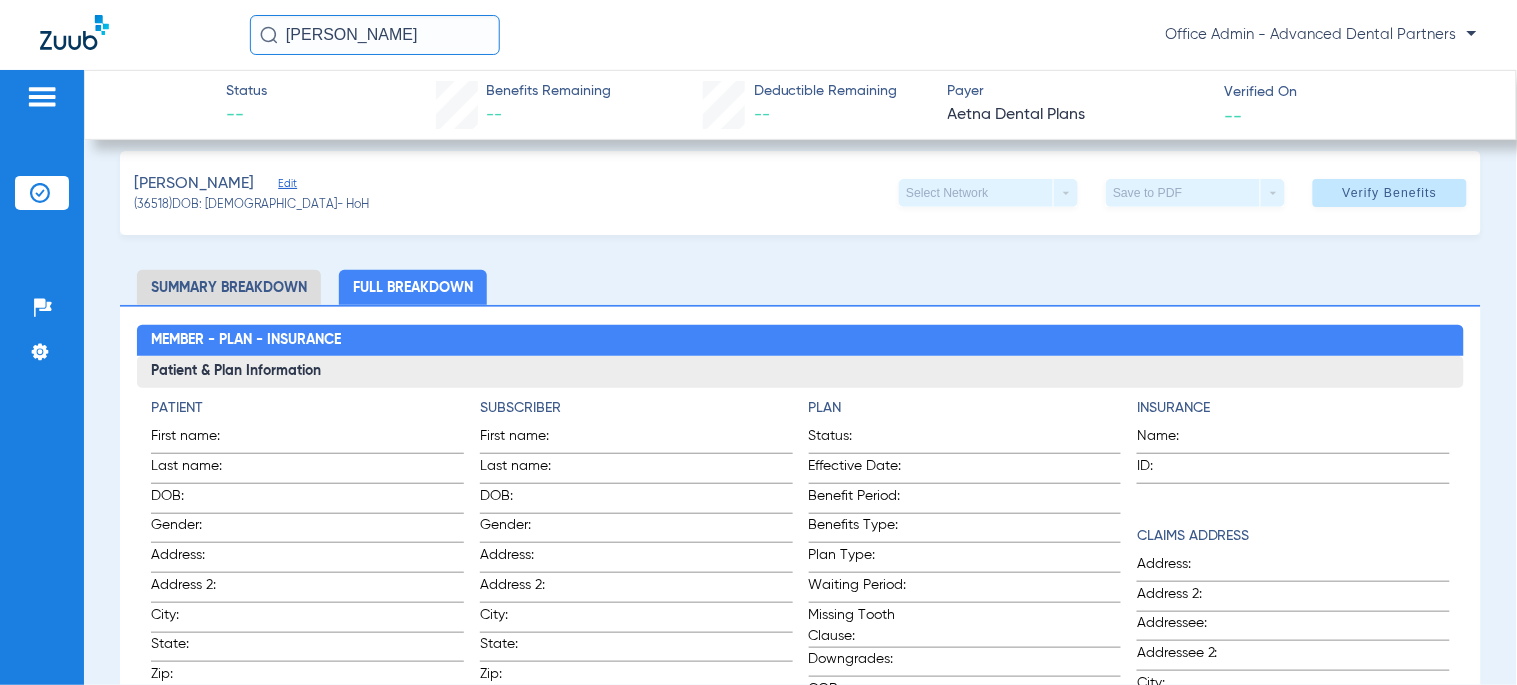 scroll, scrollTop: 0, scrollLeft: 0, axis: both 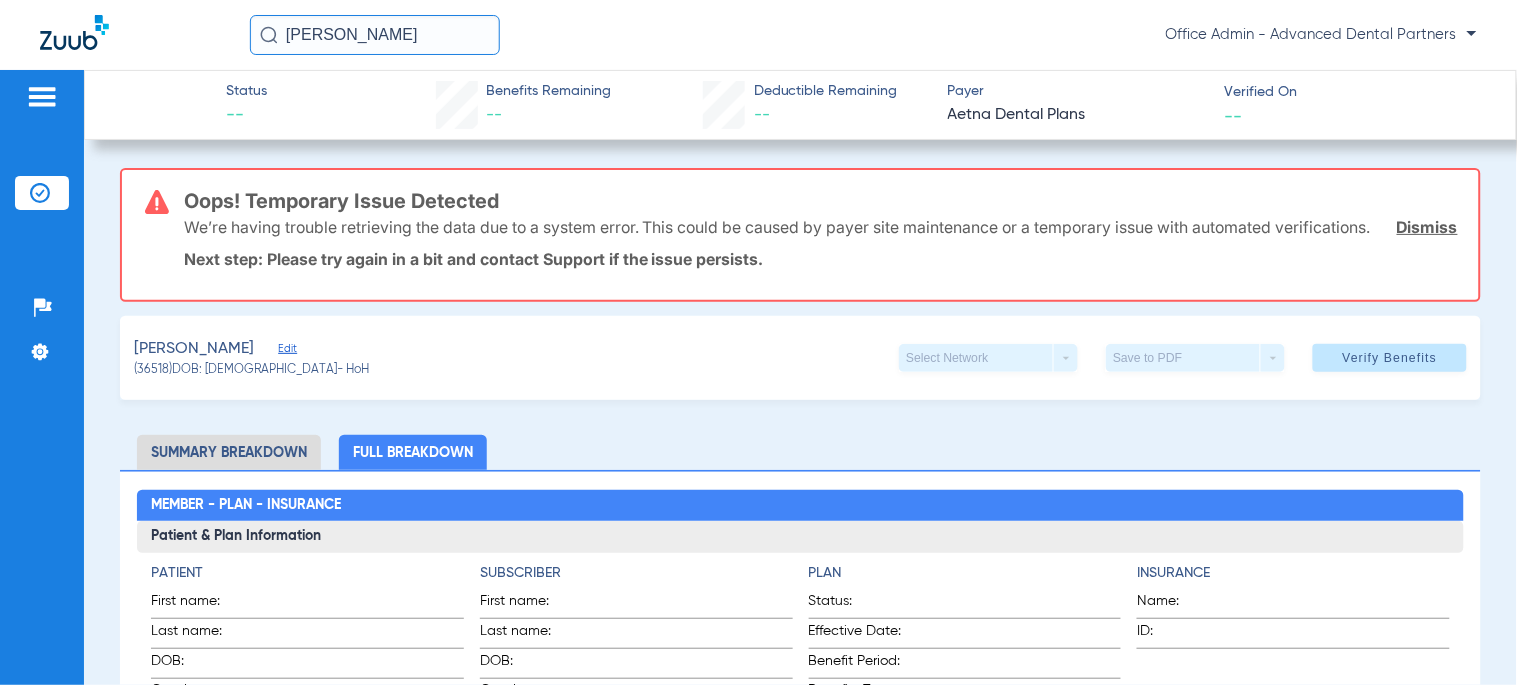 drag, startPoint x: 368, startPoint y: 22, endPoint x: -119, endPoint y: 37, distance: 487.23096 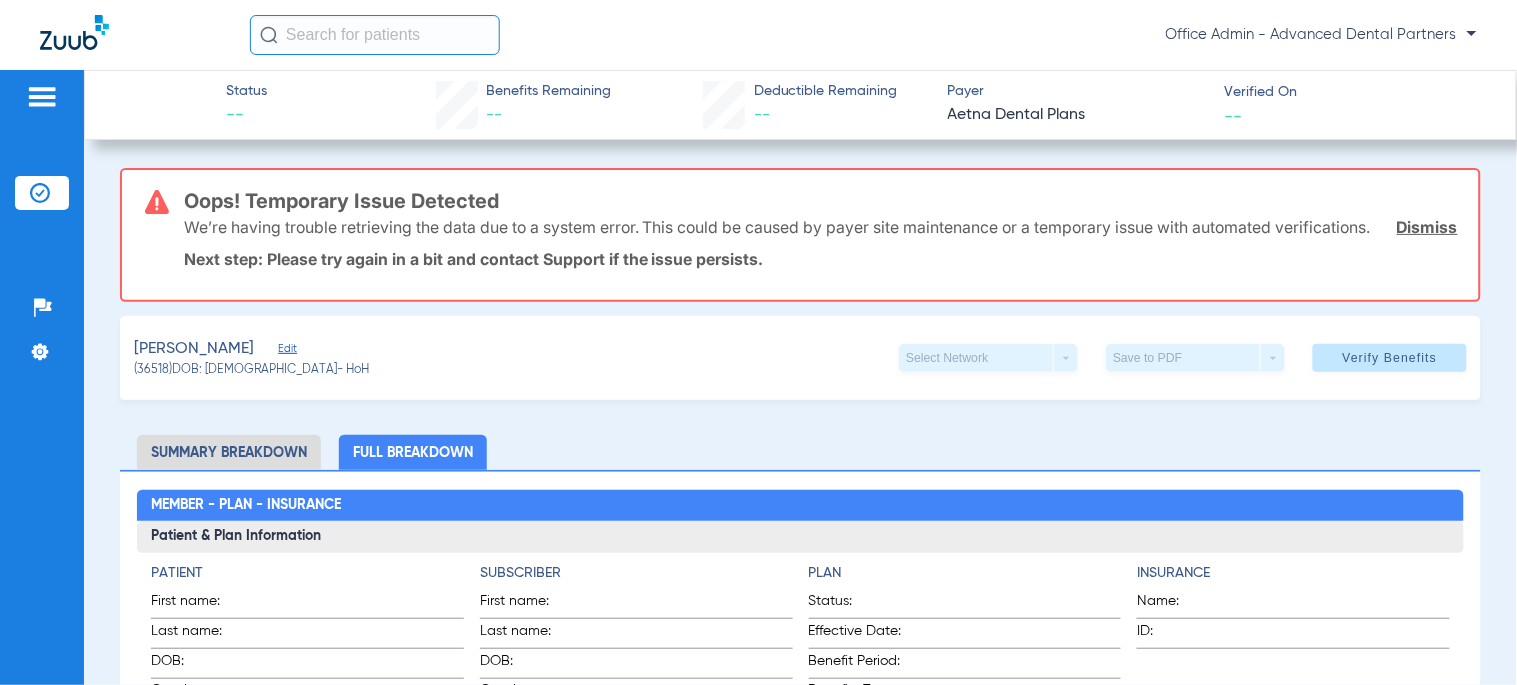 type on "c" 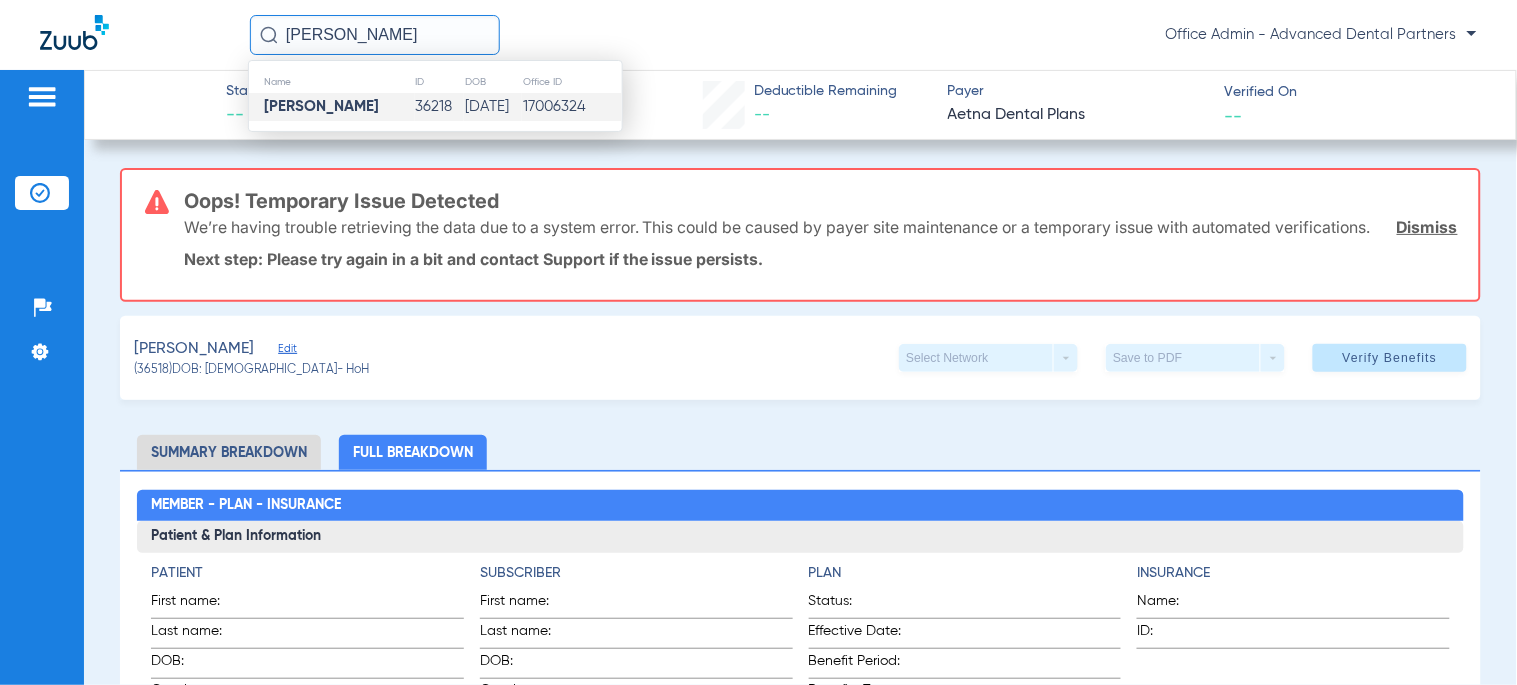 type on "[PERSON_NAME]" 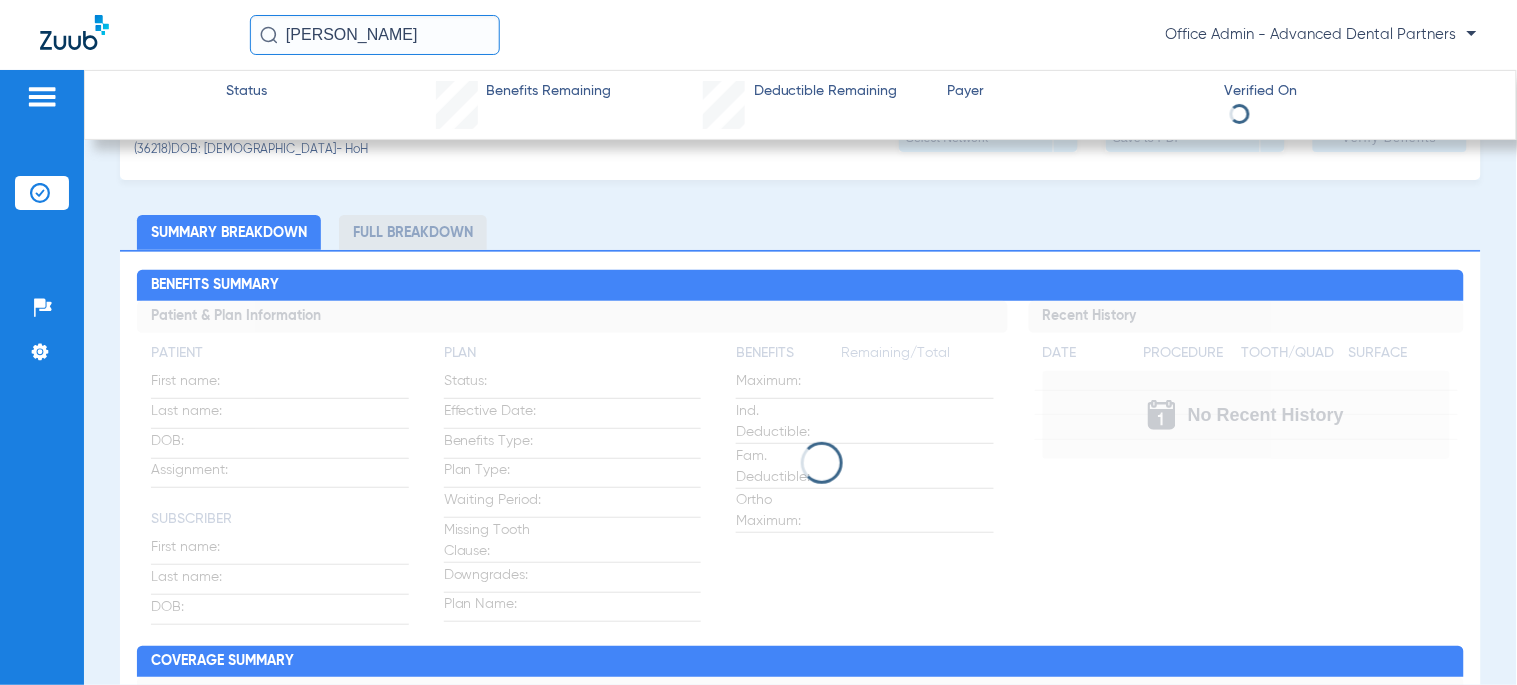 scroll, scrollTop: 111, scrollLeft: 0, axis: vertical 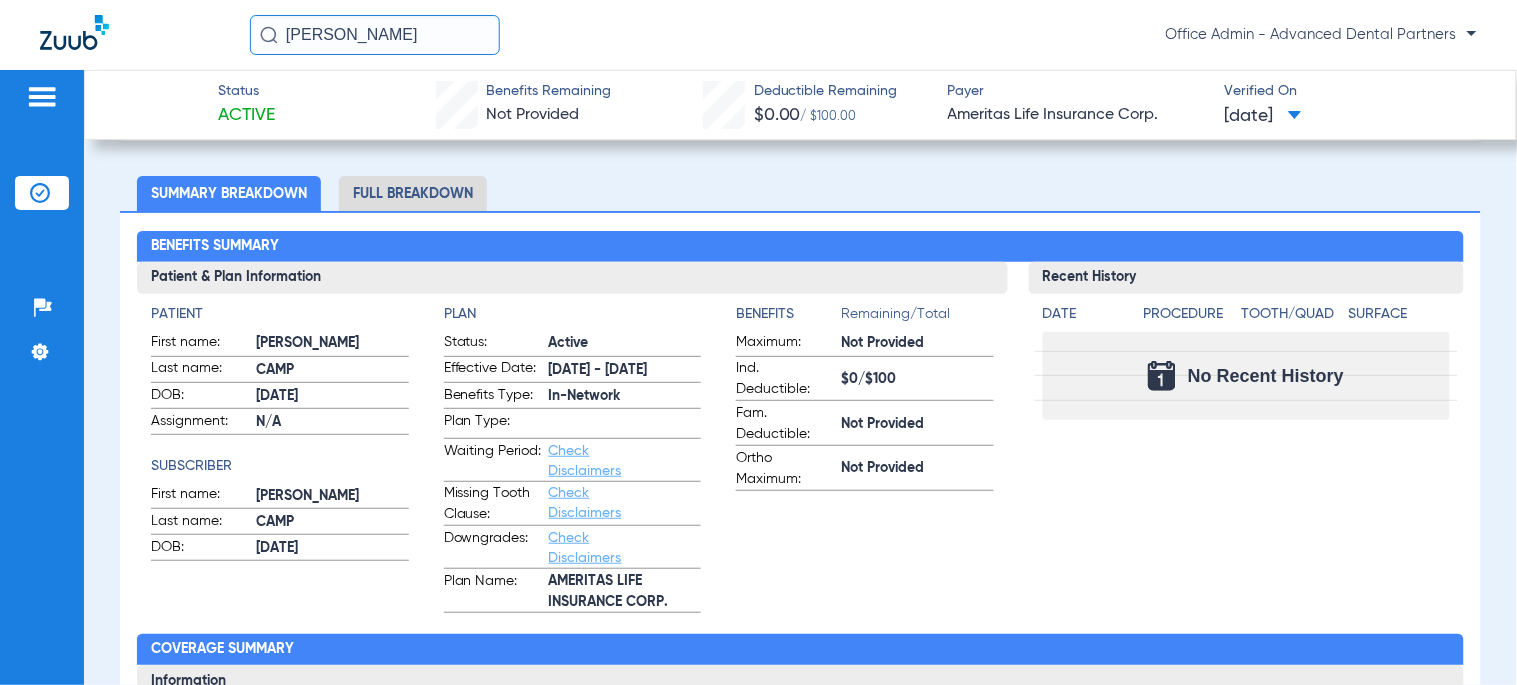 click on "Full Breakdown" 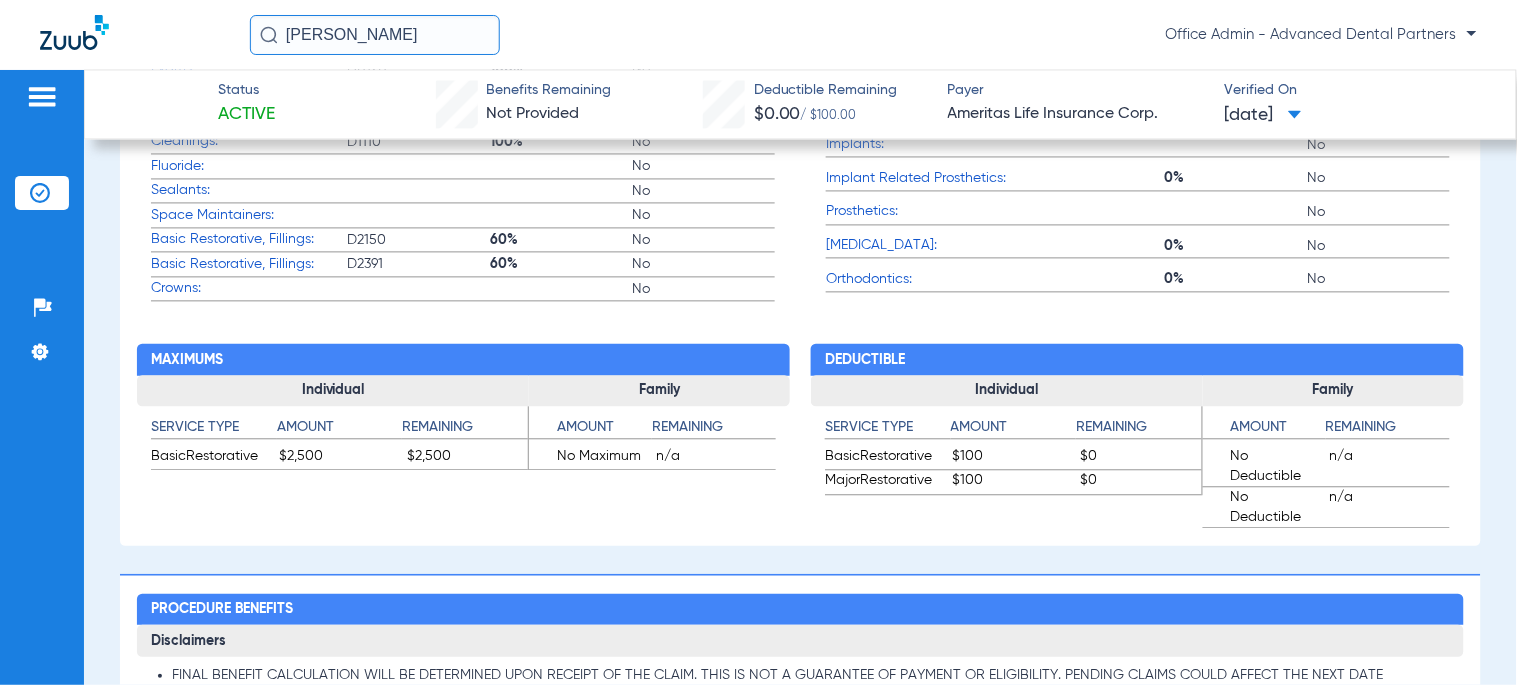 scroll, scrollTop: 777, scrollLeft: 0, axis: vertical 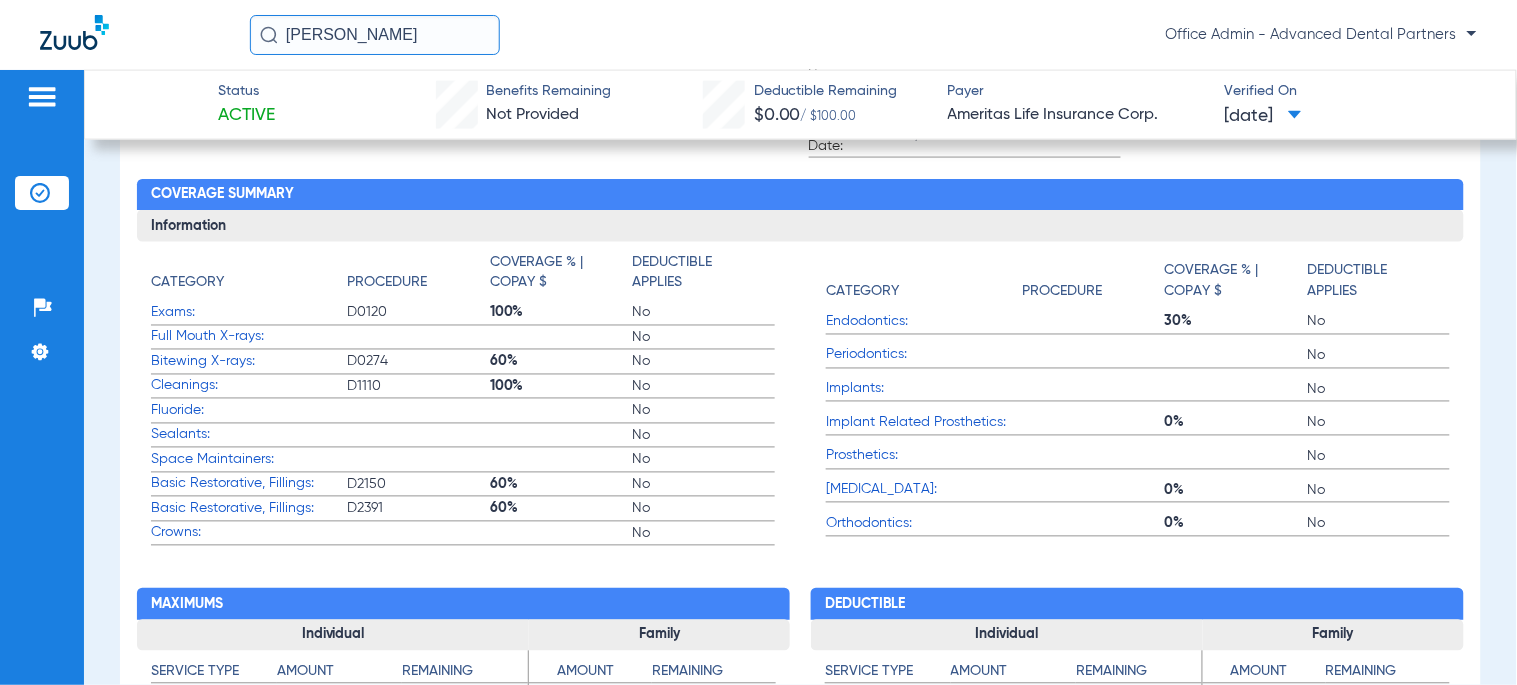 drag, startPoint x: 517, startPoint y: 370, endPoint x: 502, endPoint y: 371, distance: 15.033297 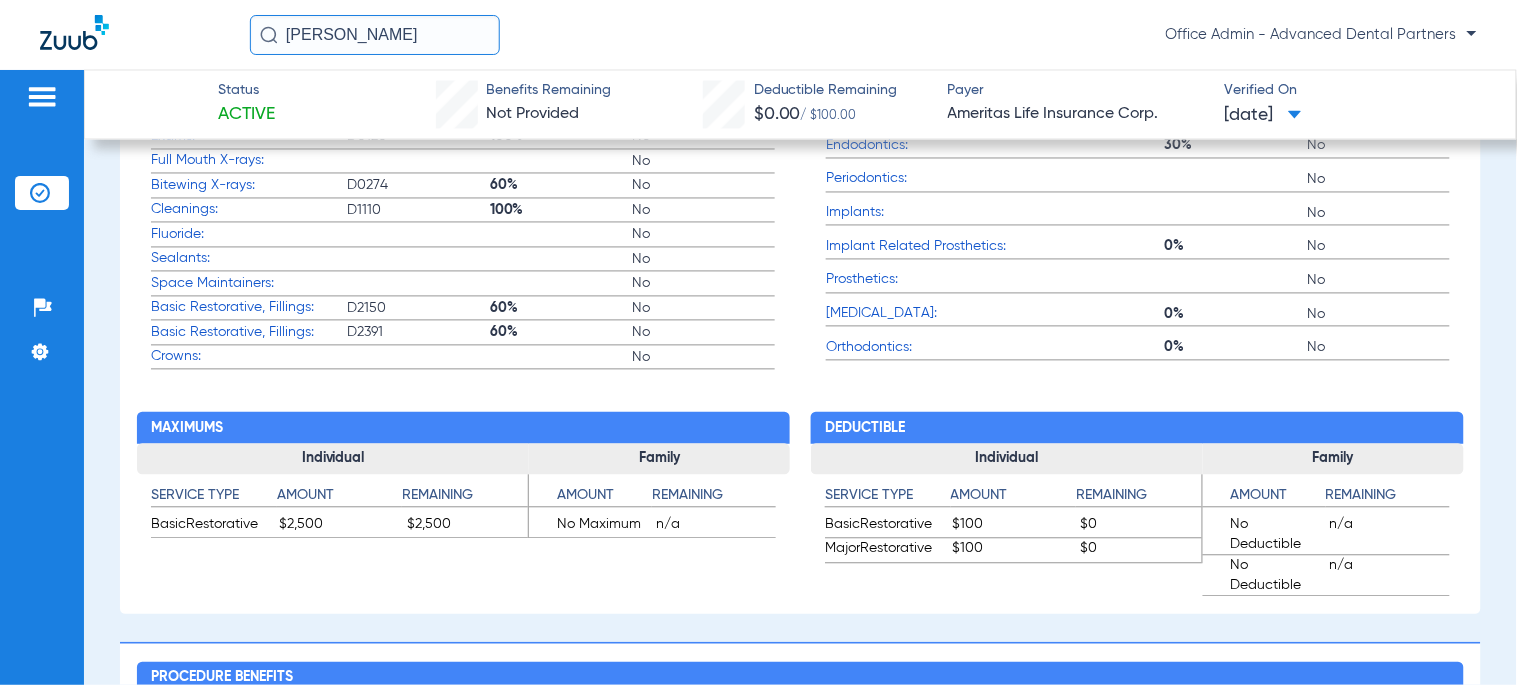 scroll, scrollTop: 888, scrollLeft: 0, axis: vertical 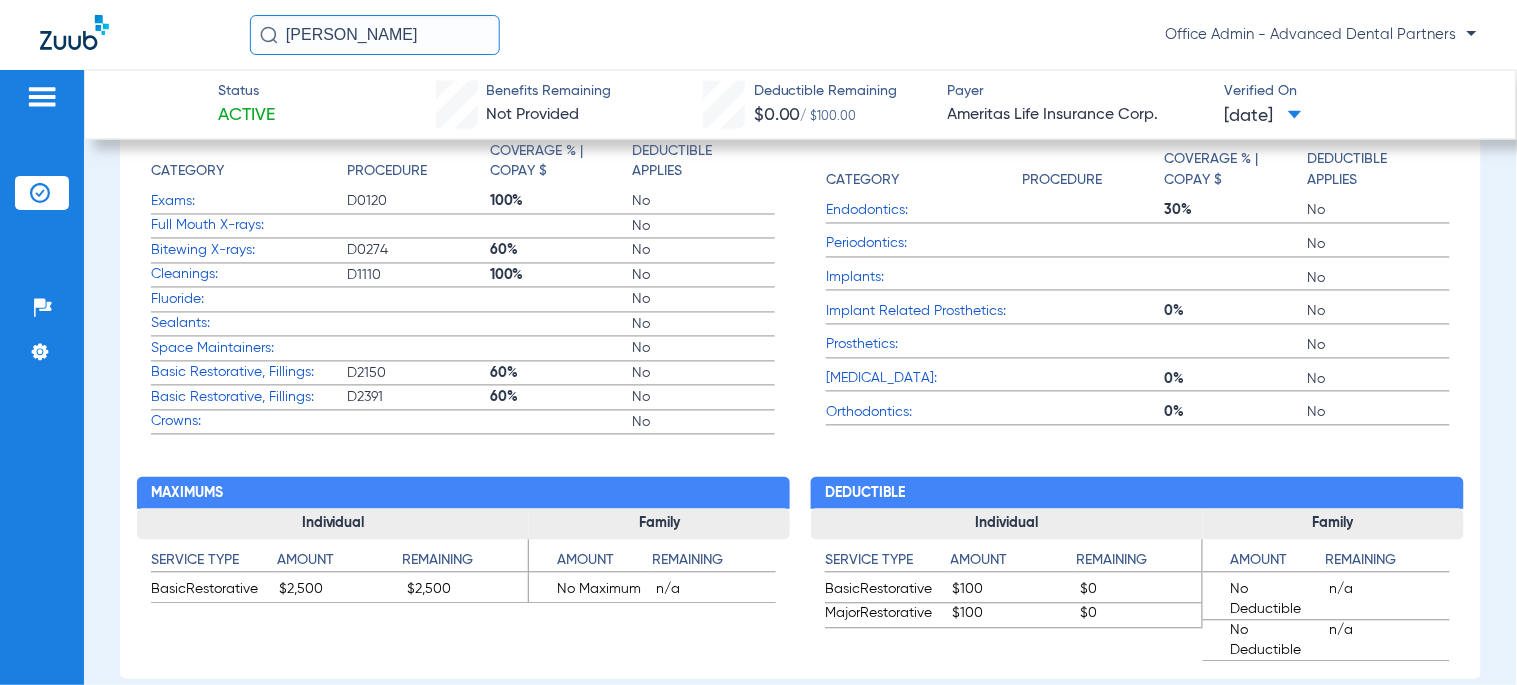 click on "D1110" 